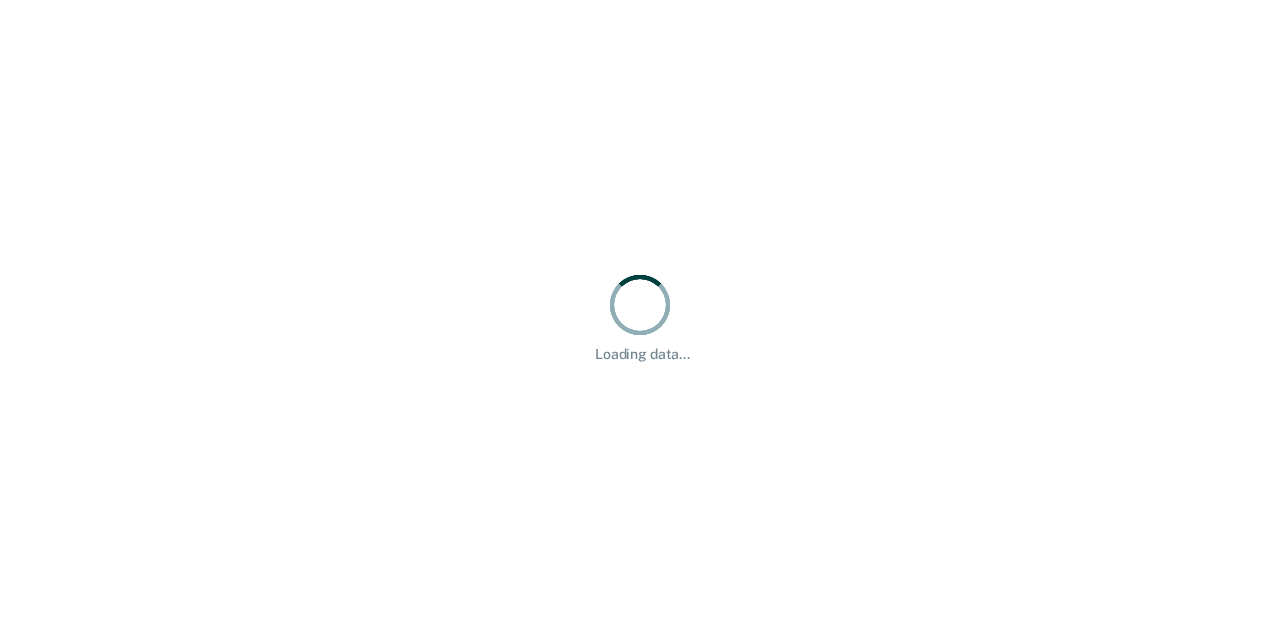 scroll, scrollTop: 0, scrollLeft: 0, axis: both 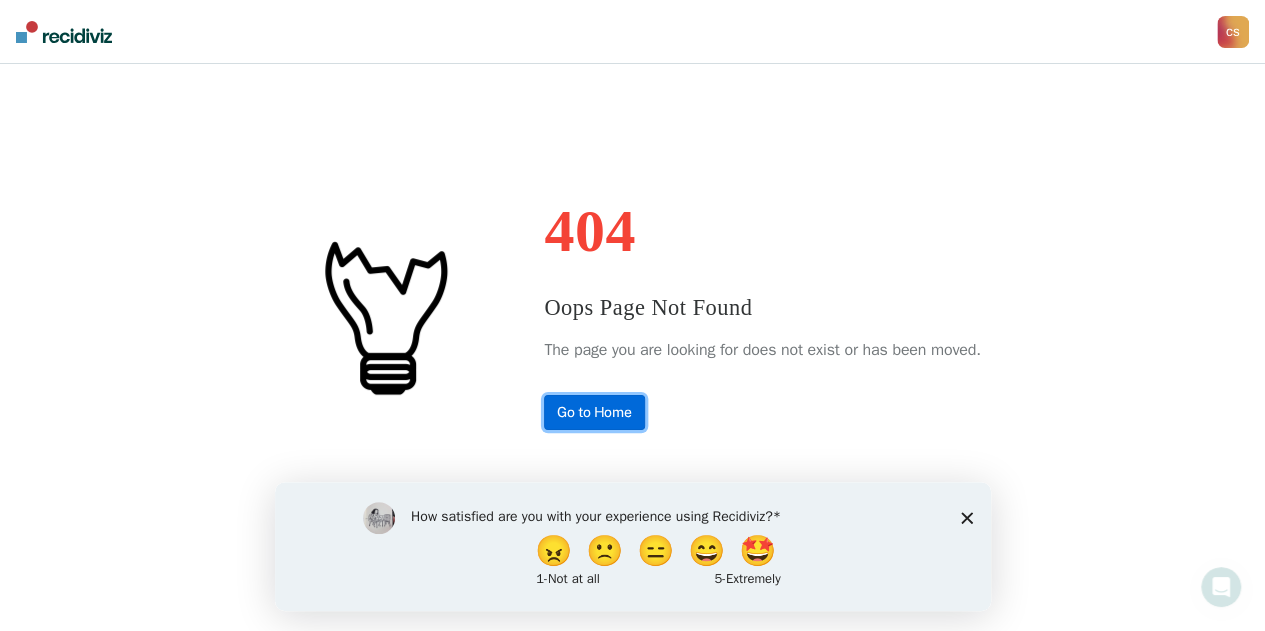 click on "Go to Home" at bounding box center (594, 412) 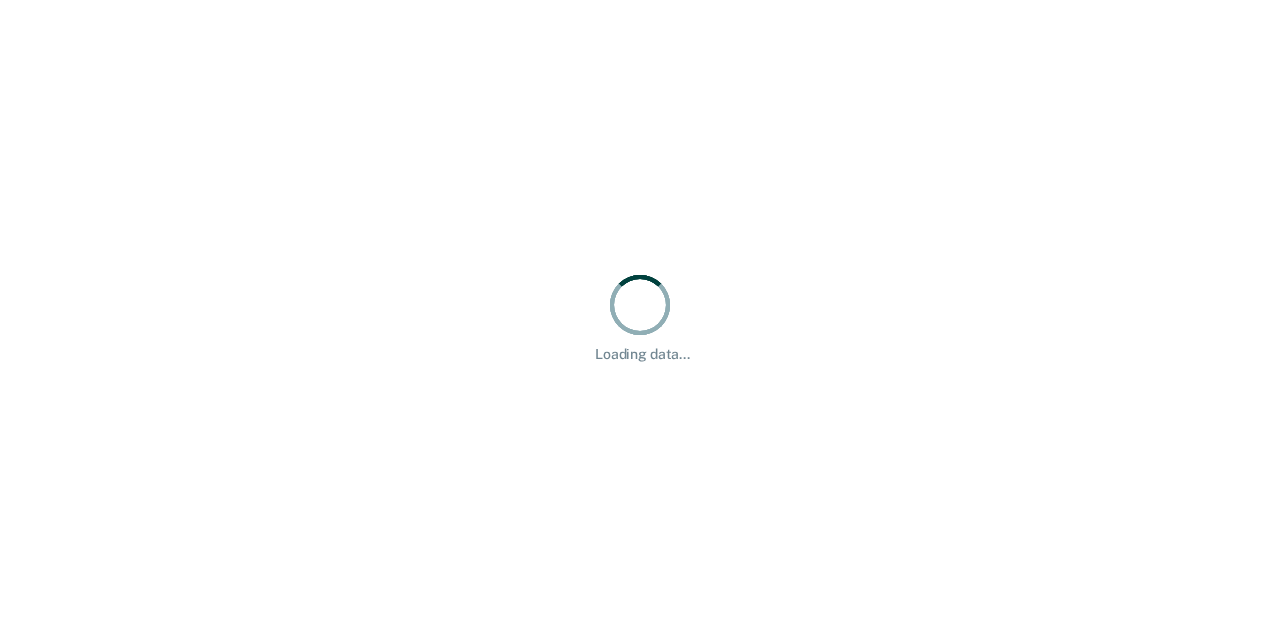 scroll, scrollTop: 0, scrollLeft: 0, axis: both 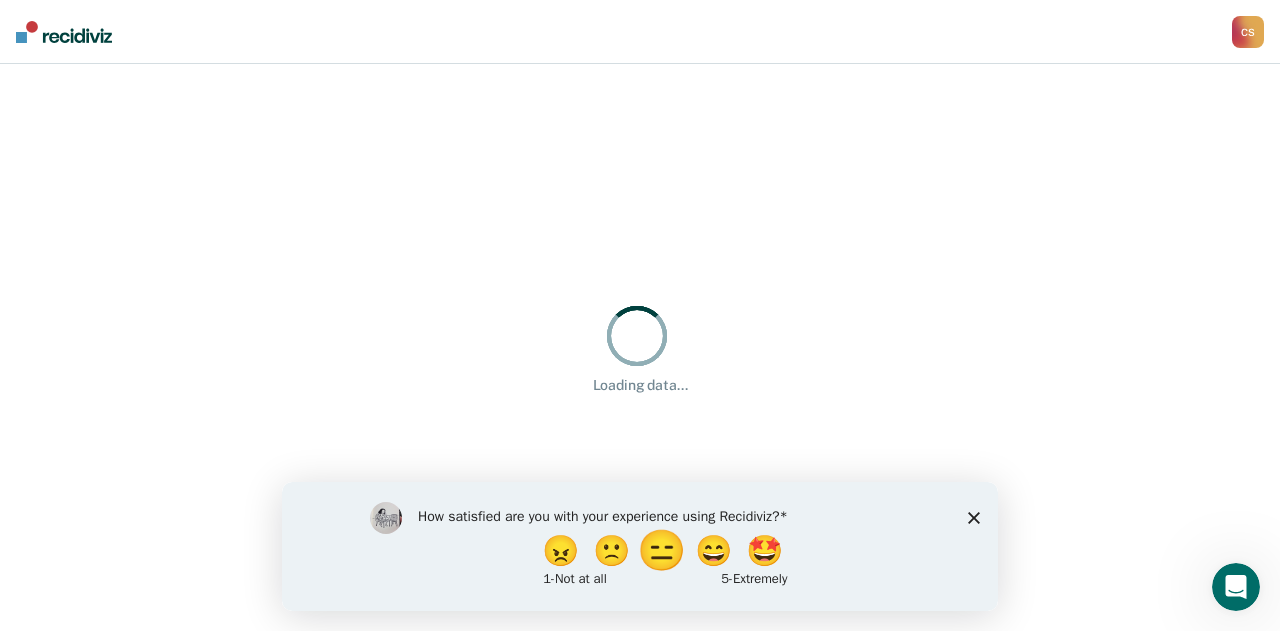 click on "😑" at bounding box center (664, 550) 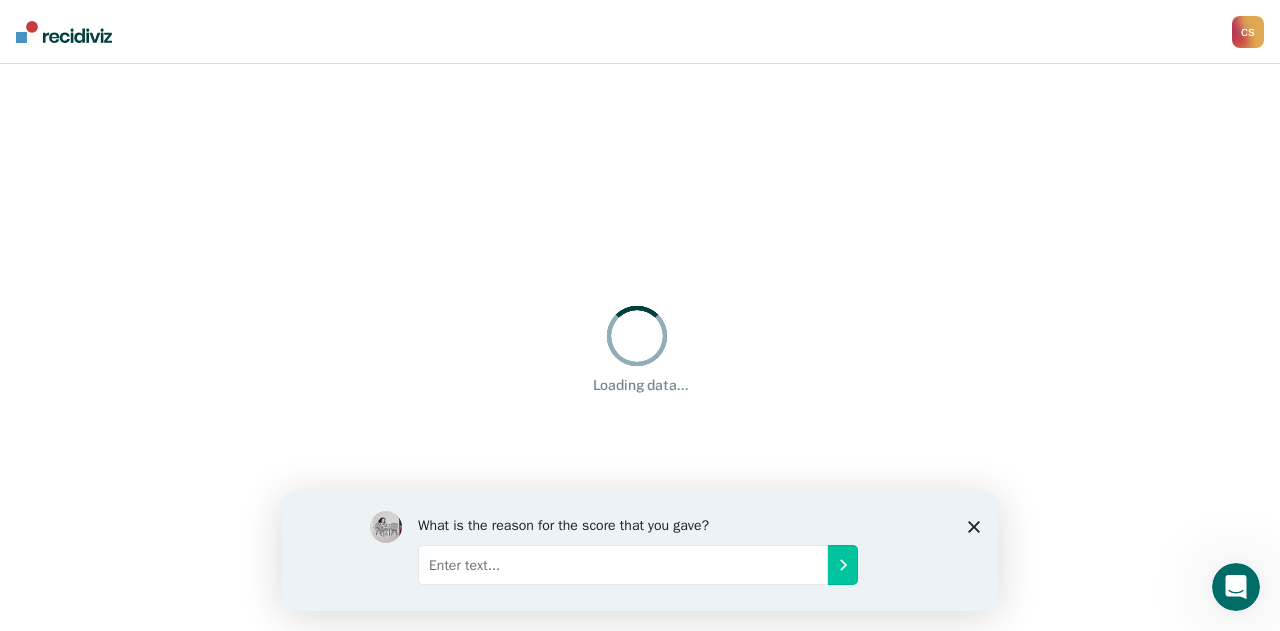 click at bounding box center [623, 564] 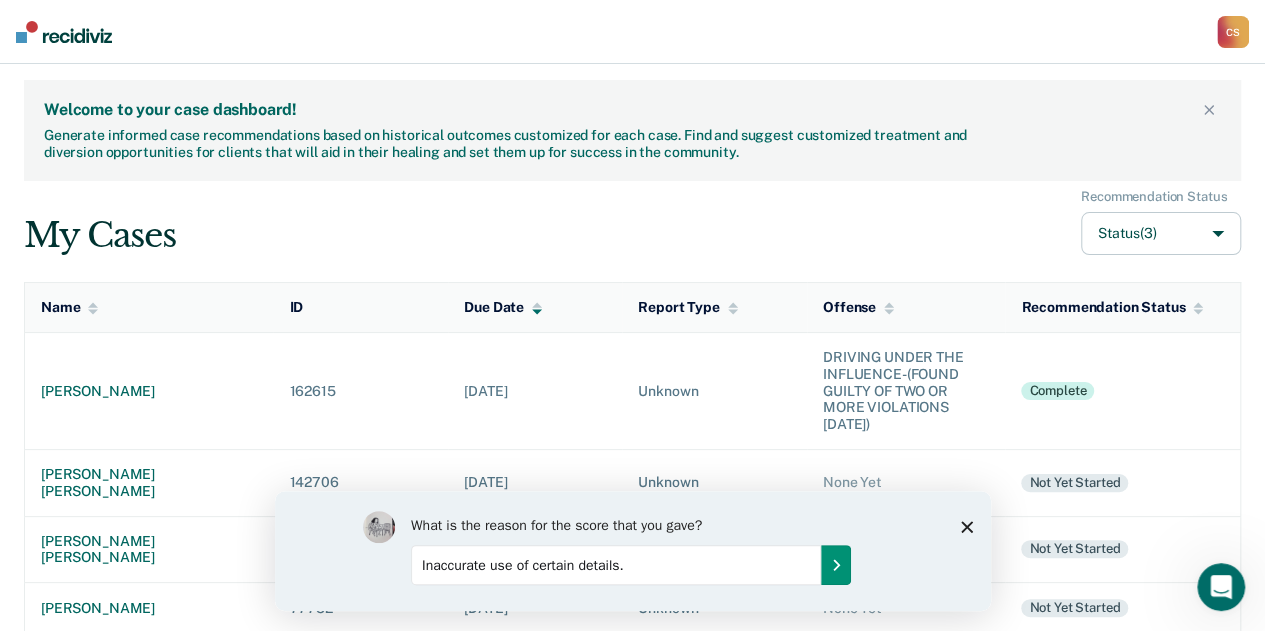 type on "Inaccurate use of certain details." 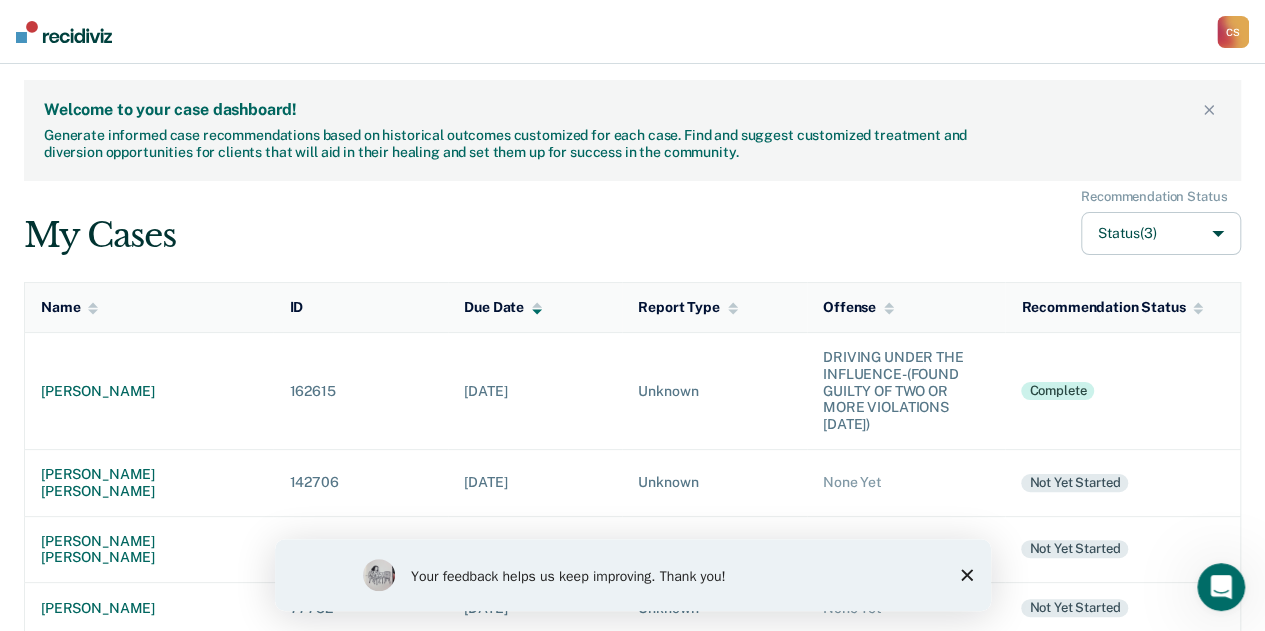 click on "Your feedback helps us keep improving. Thank you!" at bounding box center [632, 575] 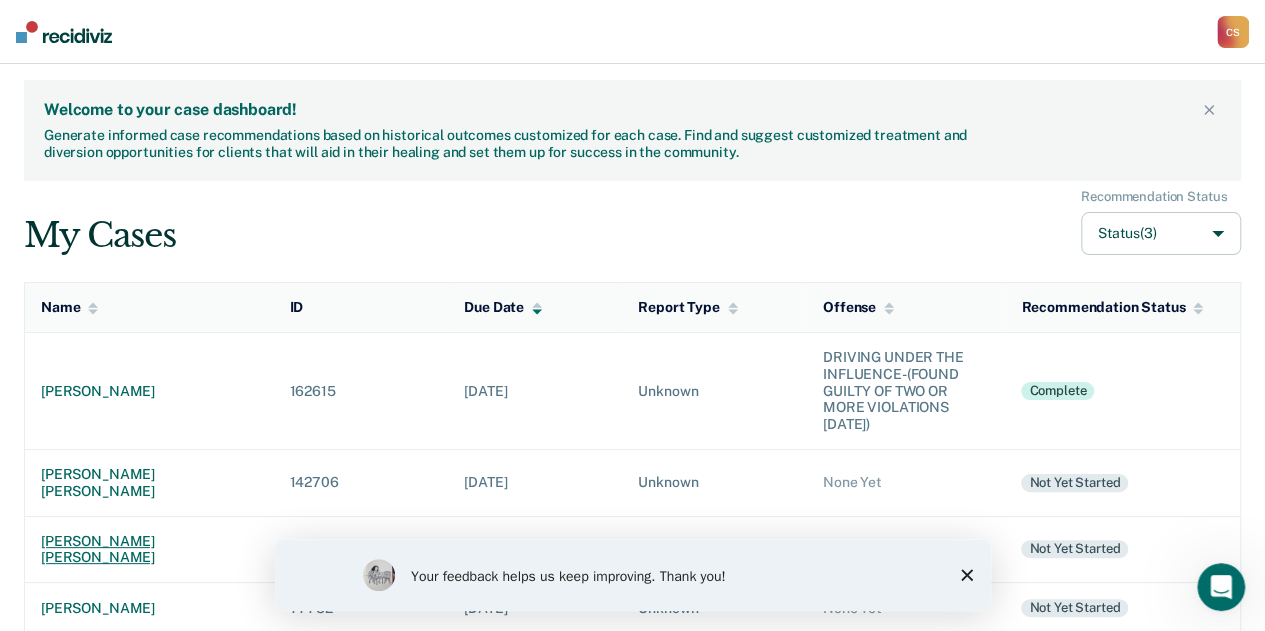 click on "[PERSON_NAME] [PERSON_NAME]" at bounding box center (149, 550) 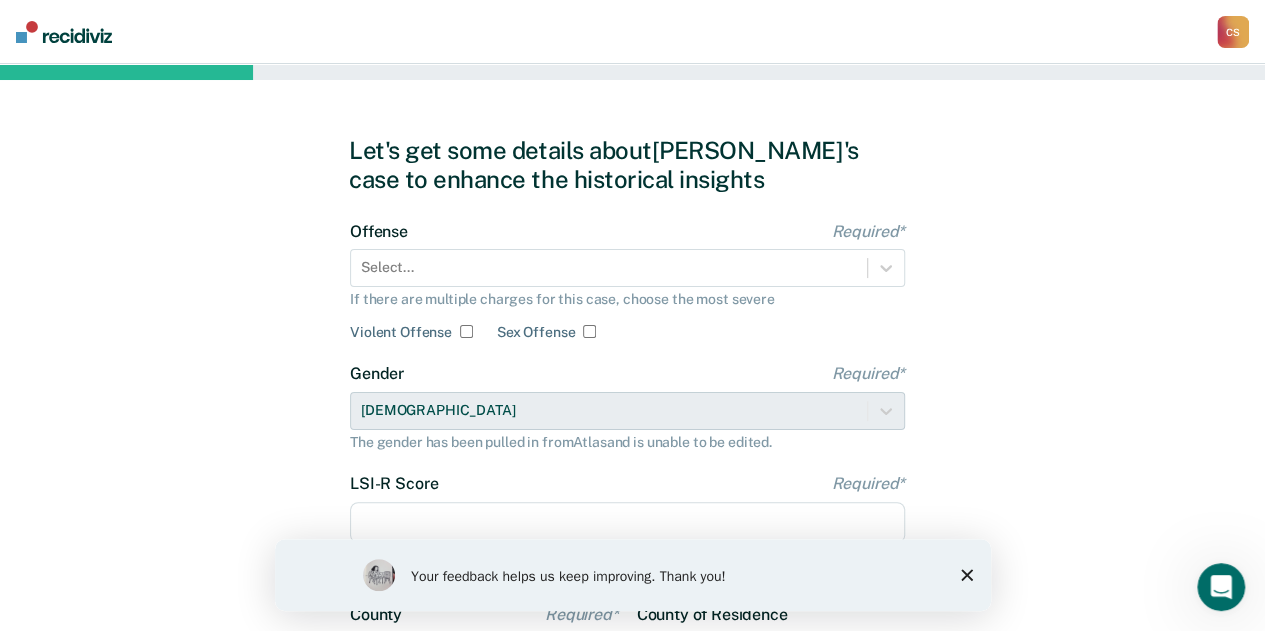 click 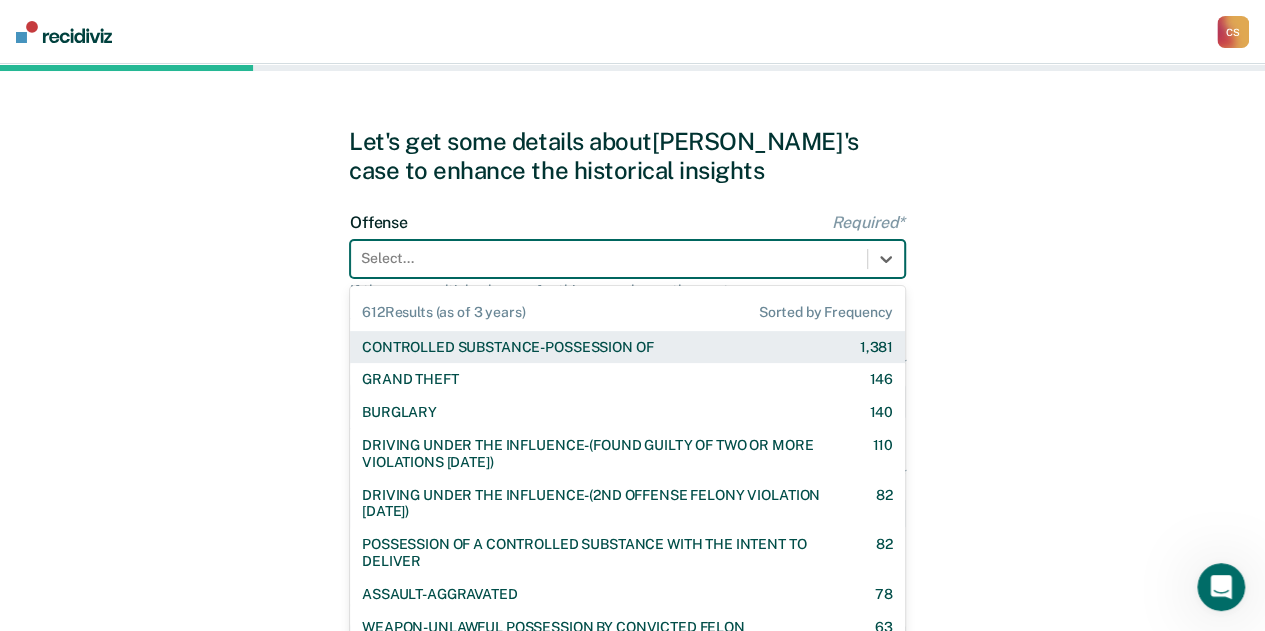 click on "Select..." at bounding box center [609, 258] 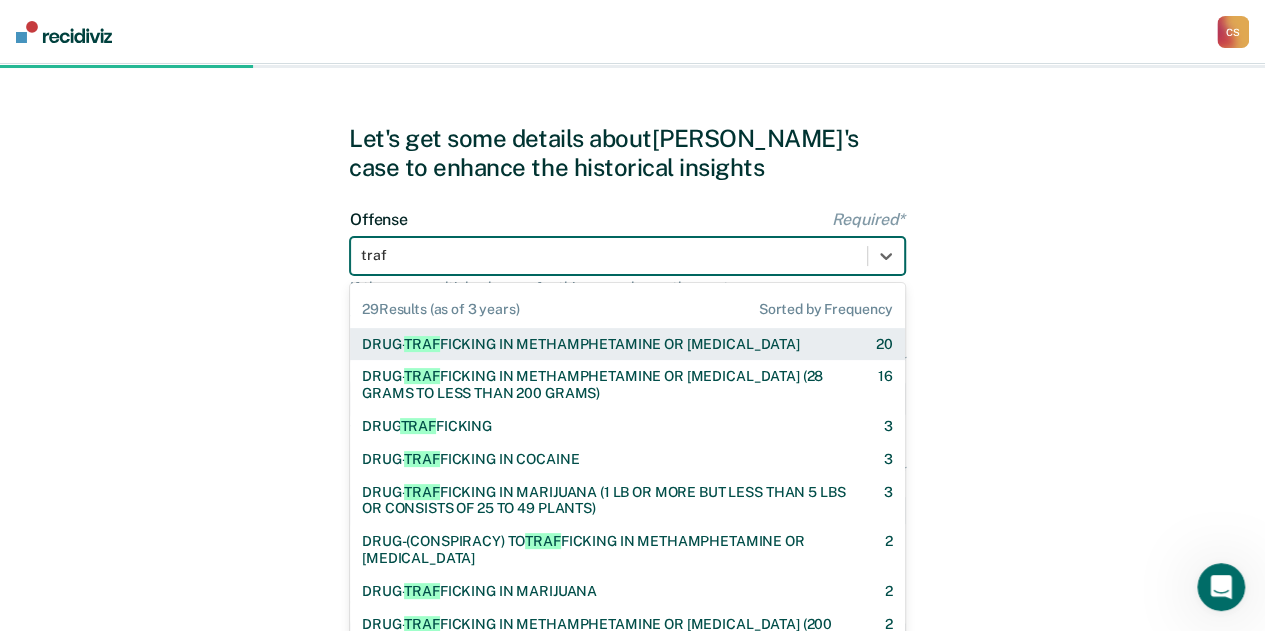 type on "traff" 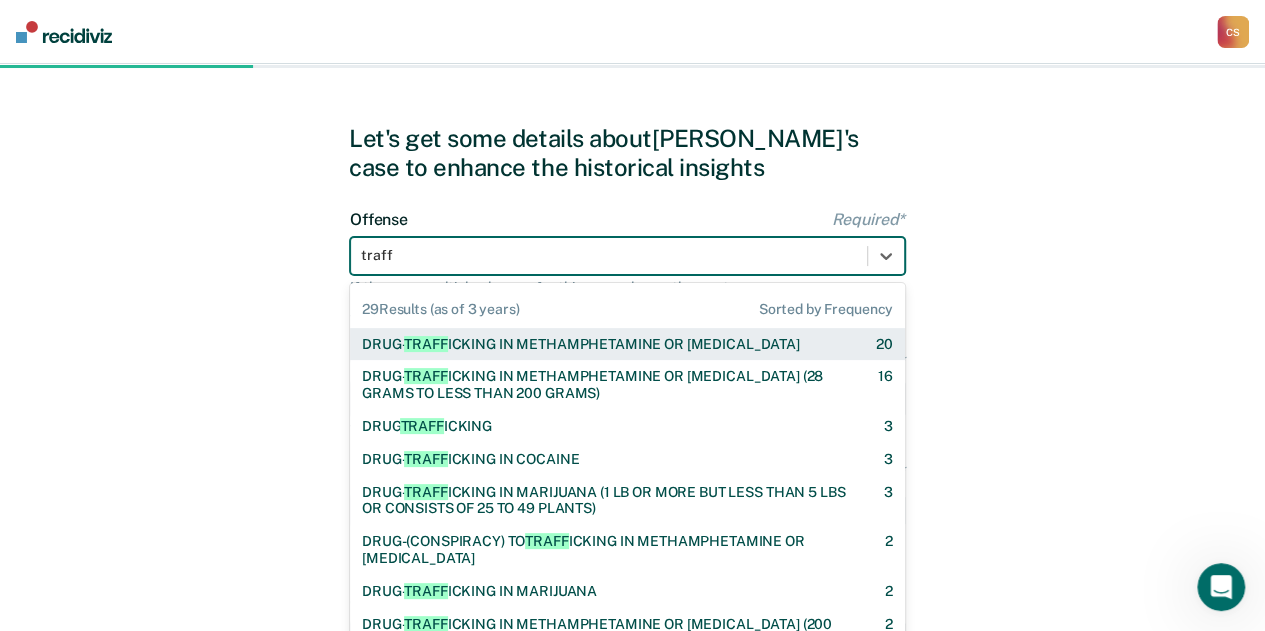 click on "DRUG- TRAFF ICKING IN METHAMPHETAMINE OR [MEDICAL_DATA]" at bounding box center [581, 344] 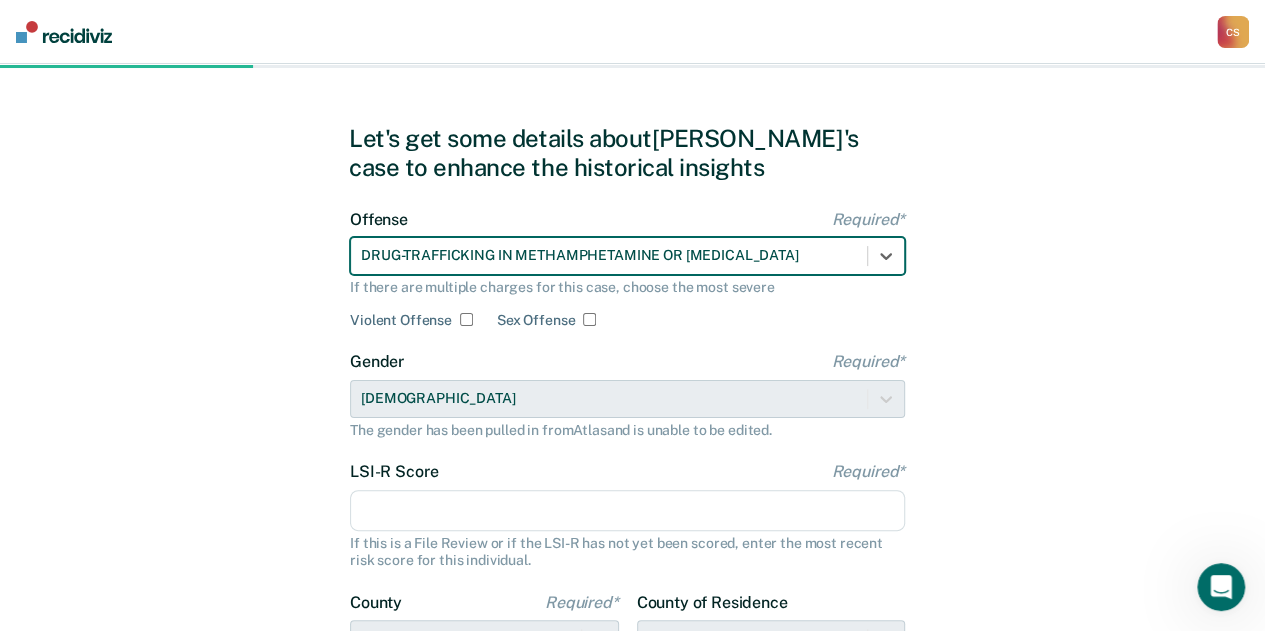 click at bounding box center (609, 255) 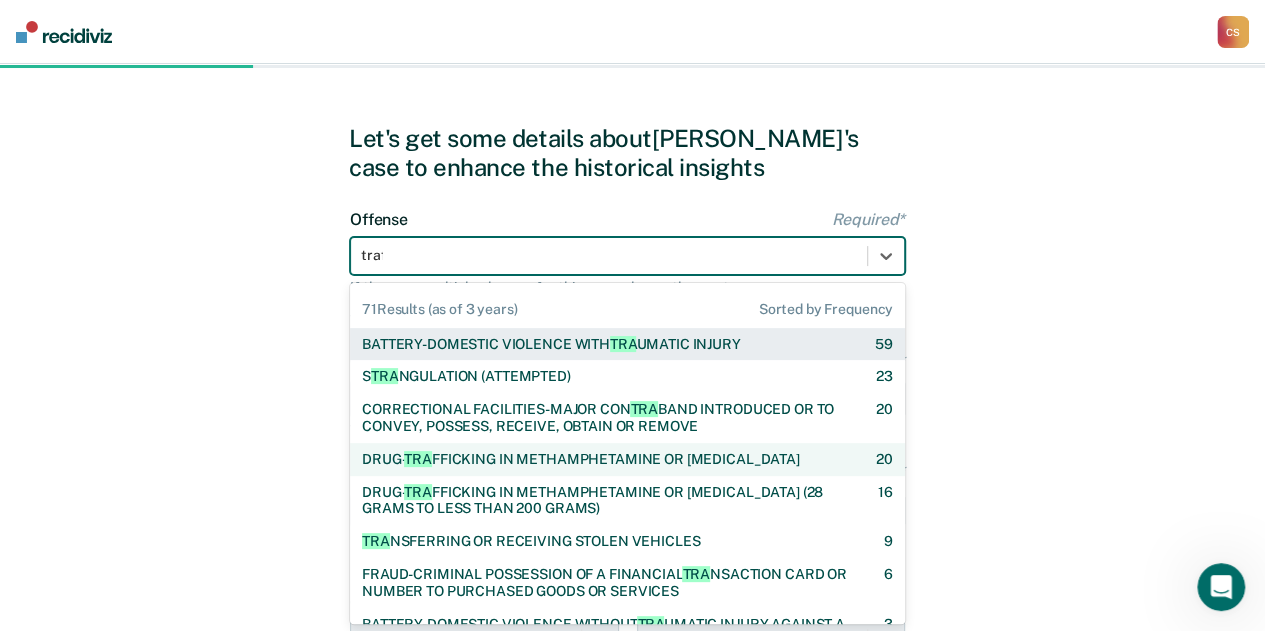 type on "traff" 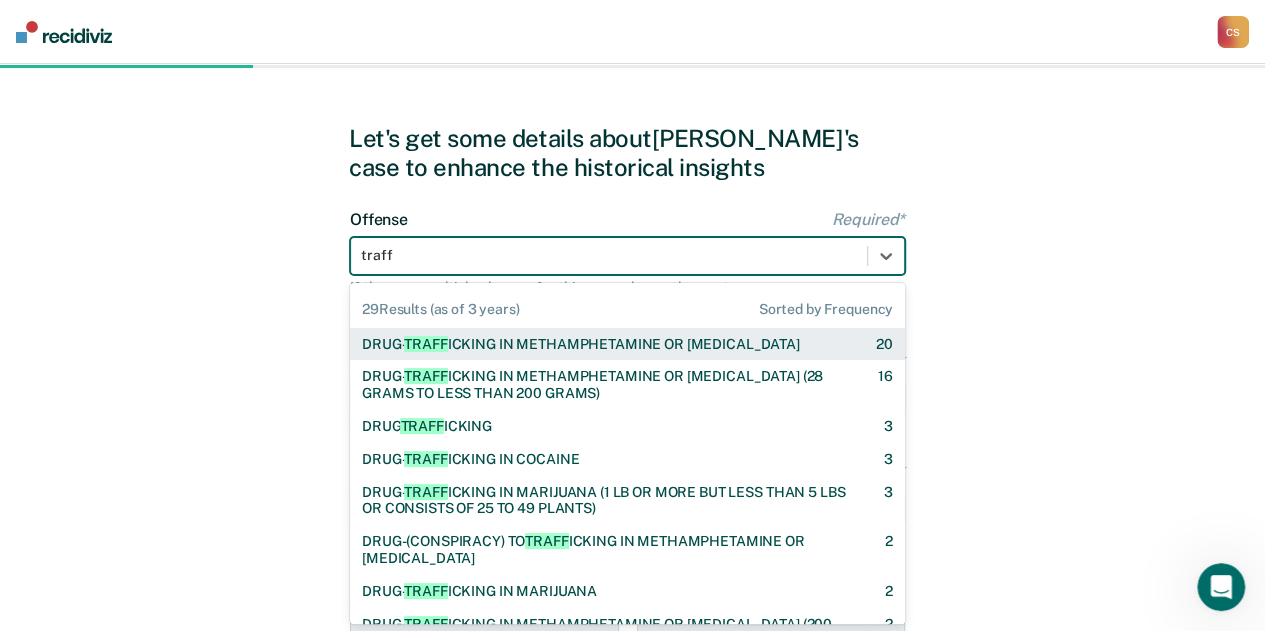 click on "DRUG- TRAFF ICKING IN METHAMPHETAMINE OR [MEDICAL_DATA]" at bounding box center (581, 344) 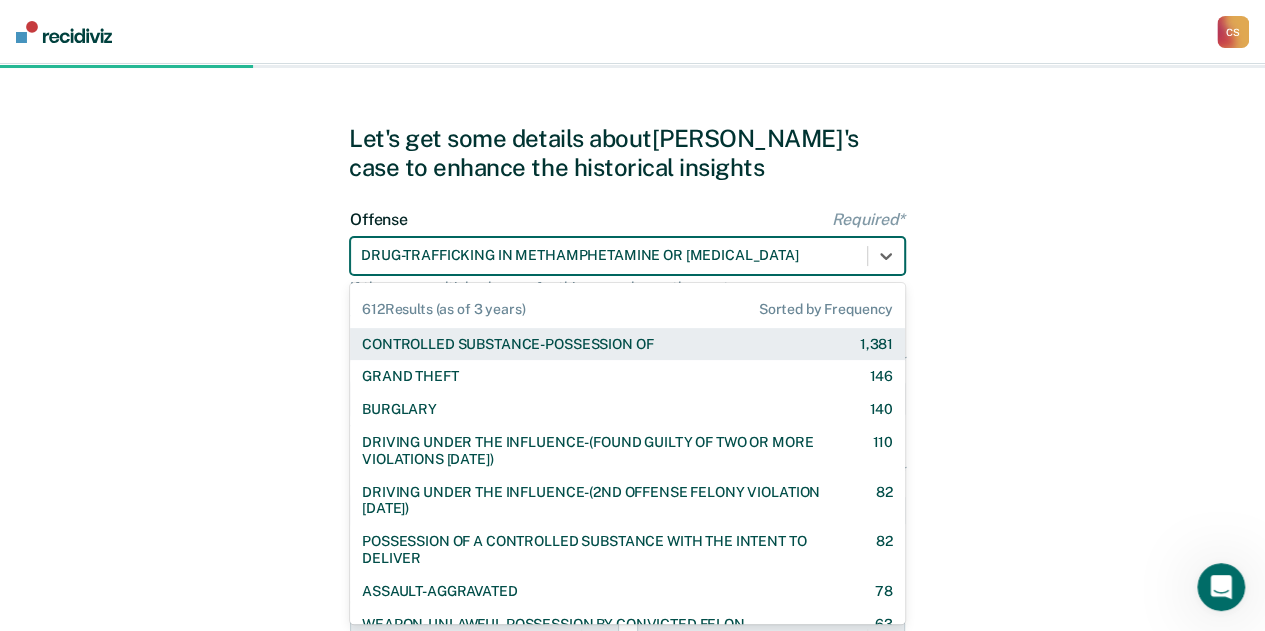 click at bounding box center (609, 255) 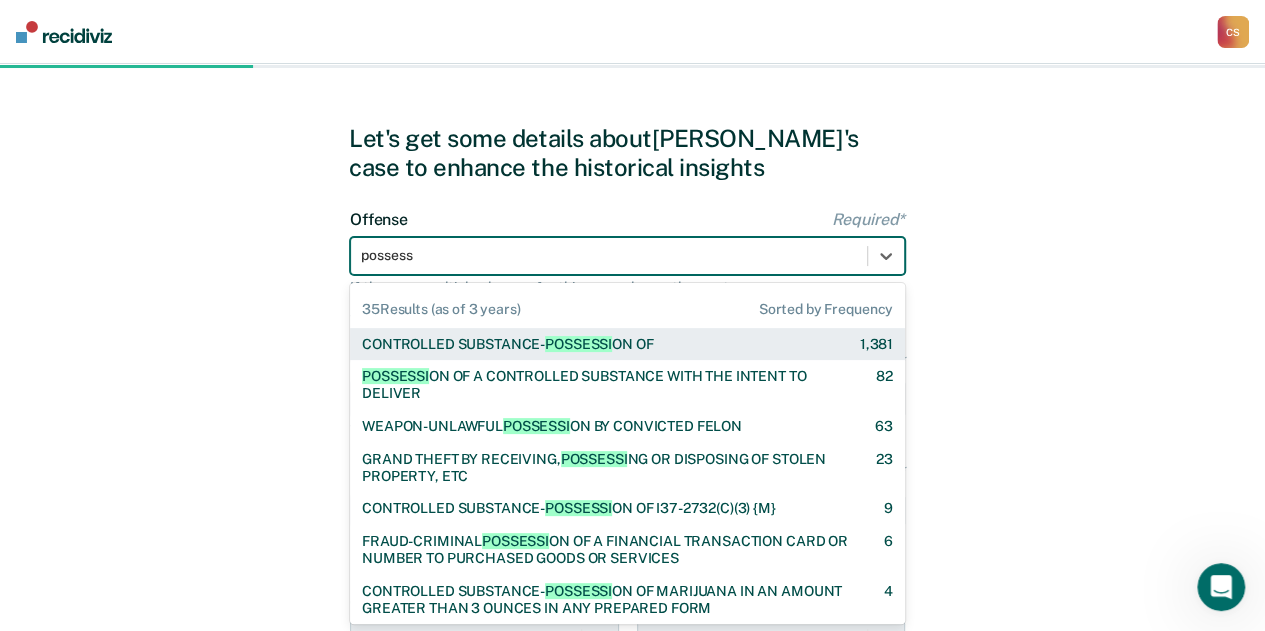 type on "possessi" 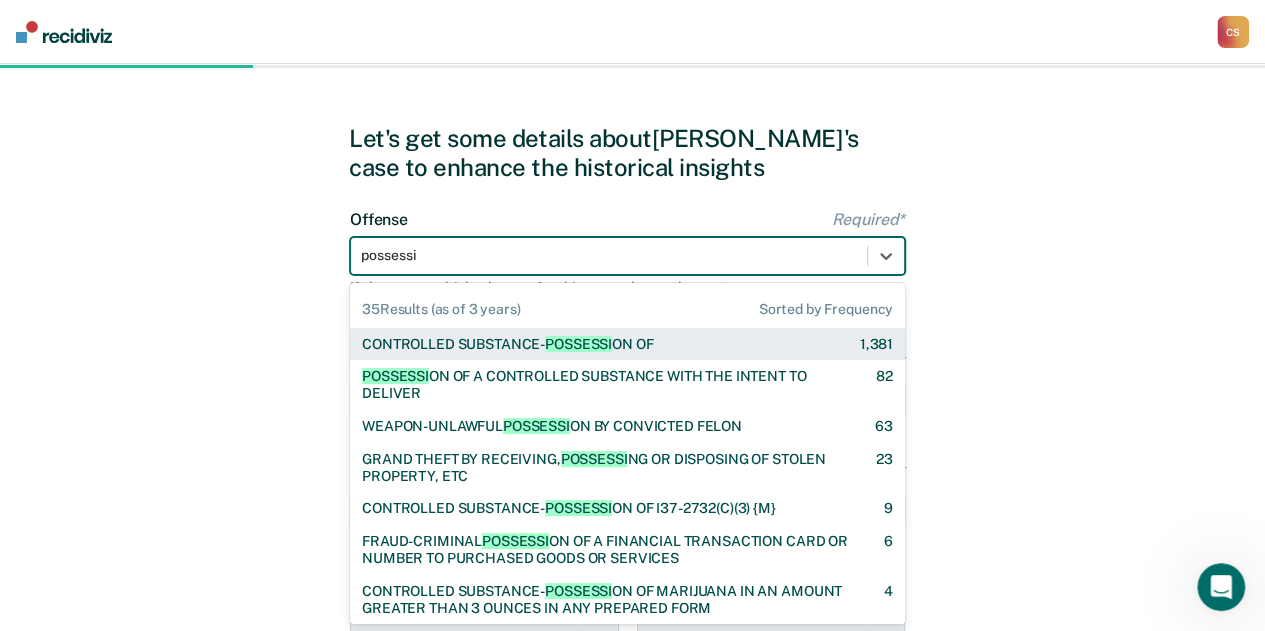click on "POSSESSI" at bounding box center (578, 344) 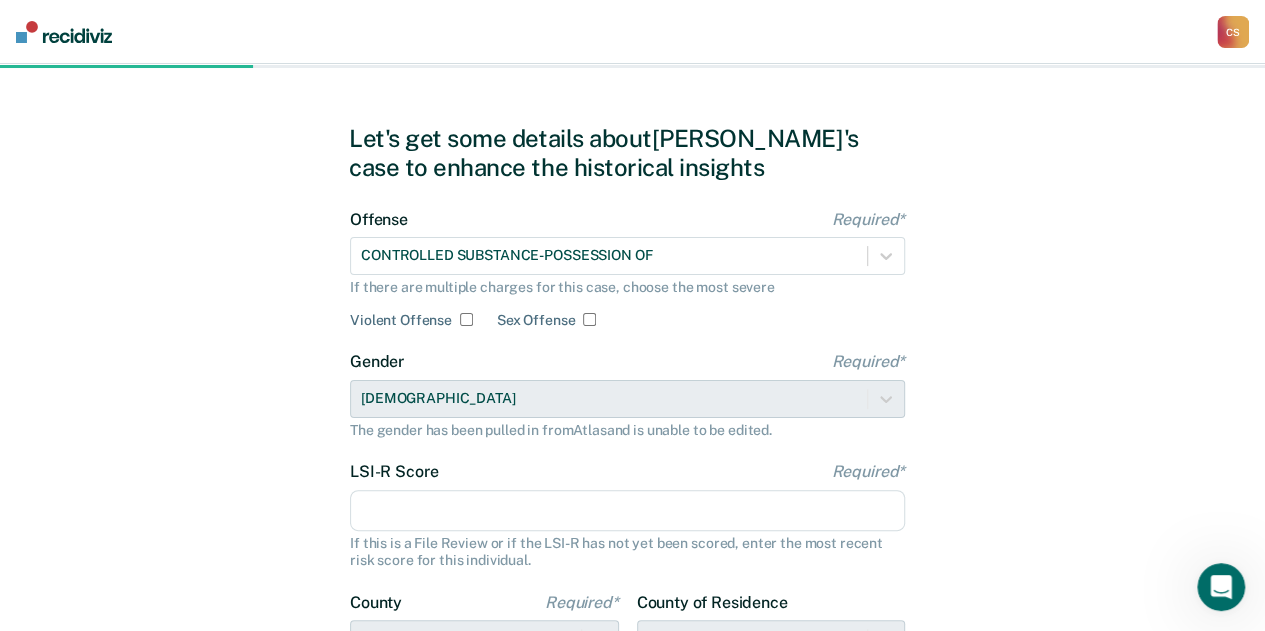 click on "LSI-R Score  Required*" at bounding box center [627, 511] 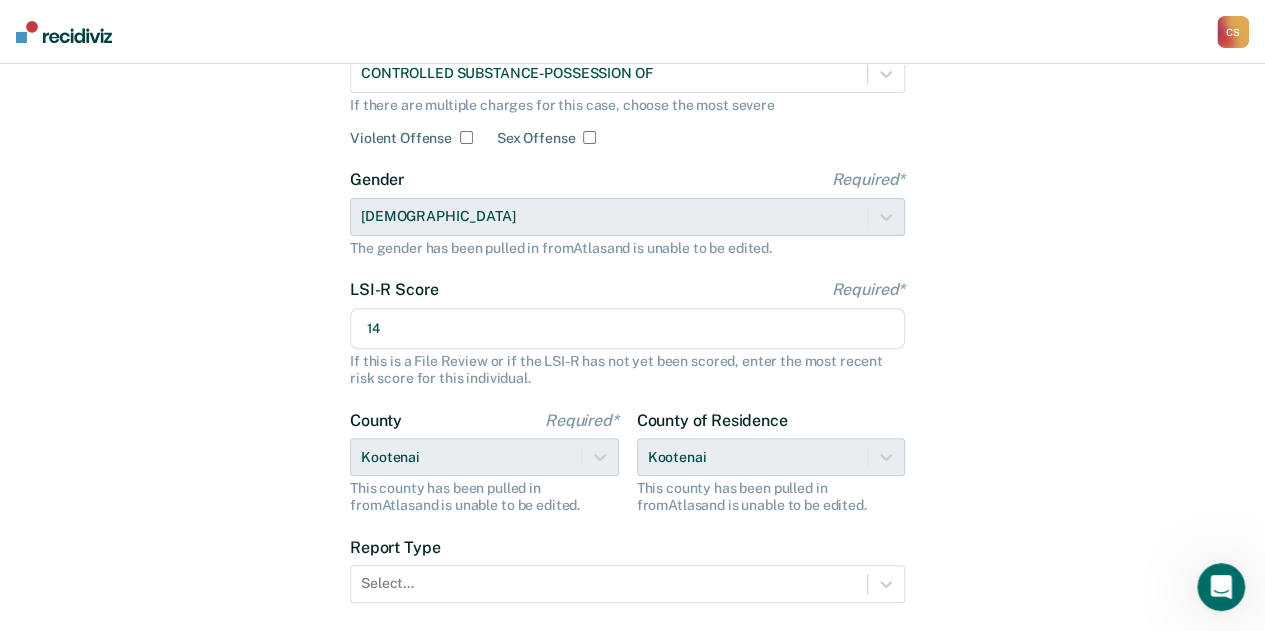scroll, scrollTop: 332, scrollLeft: 0, axis: vertical 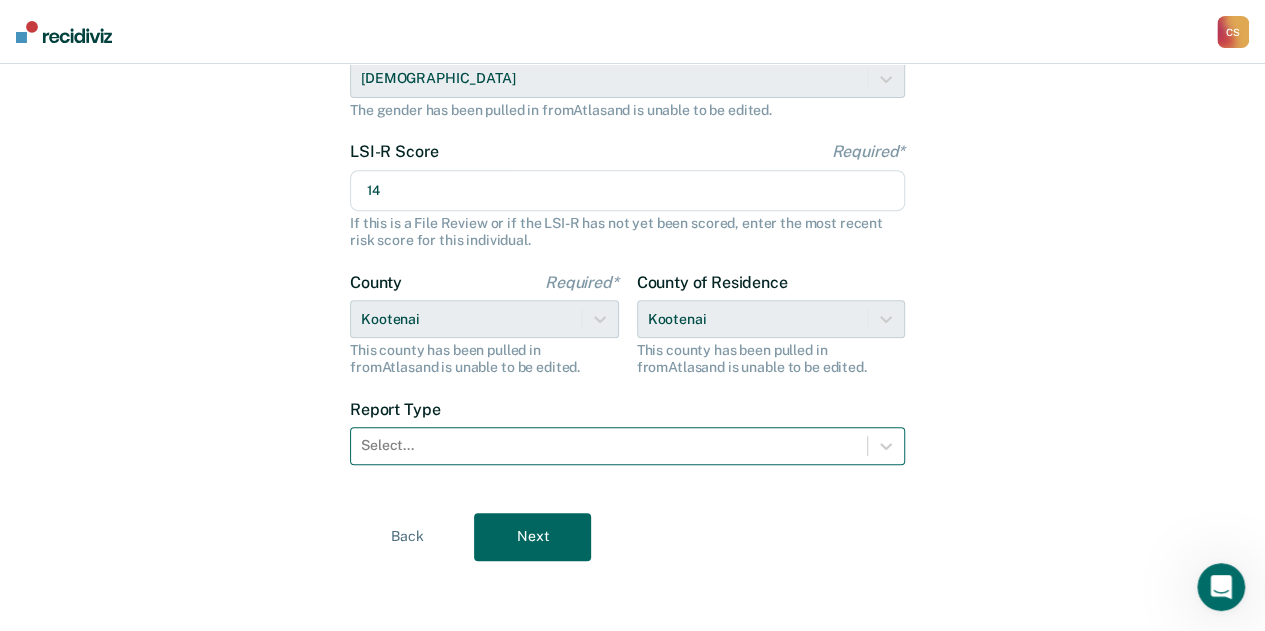 type on "14" 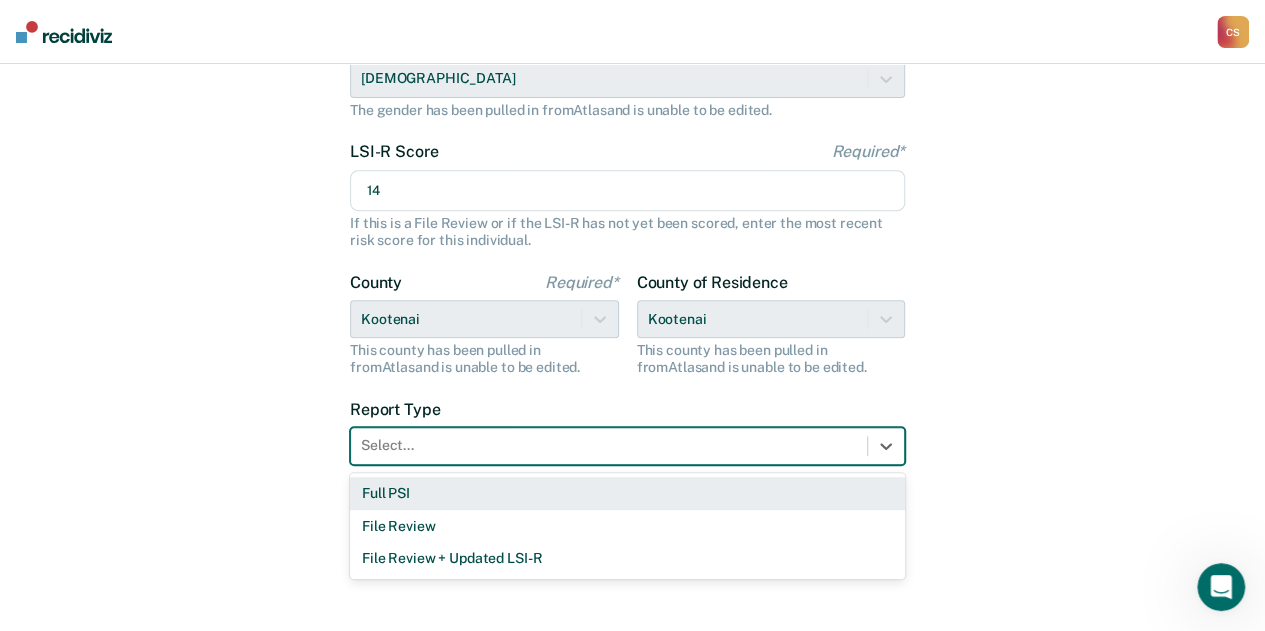 click on "Select..." at bounding box center [609, 445] 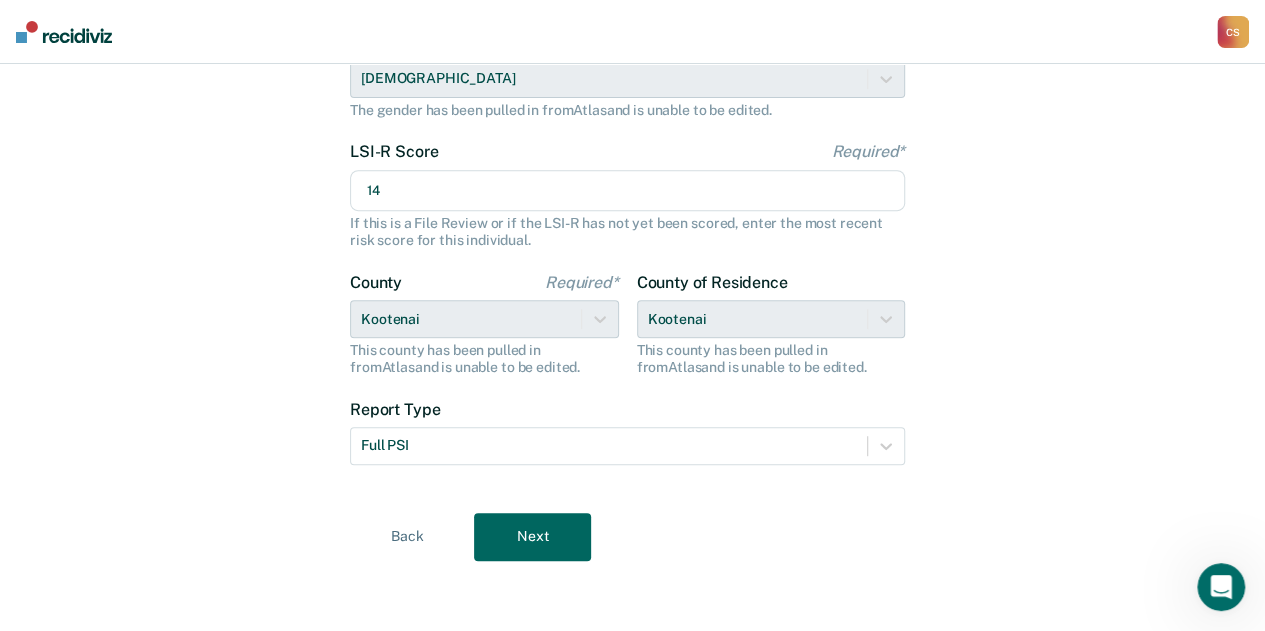 click on "Next" at bounding box center (532, 537) 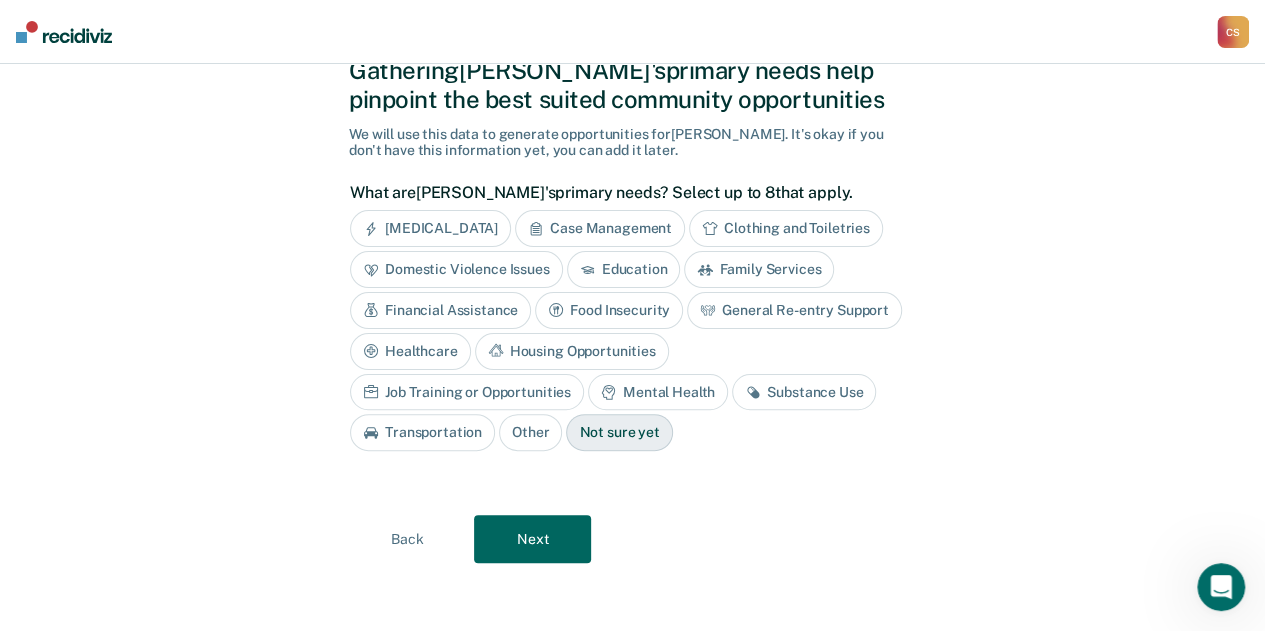 click on "Case Management" at bounding box center [600, 228] 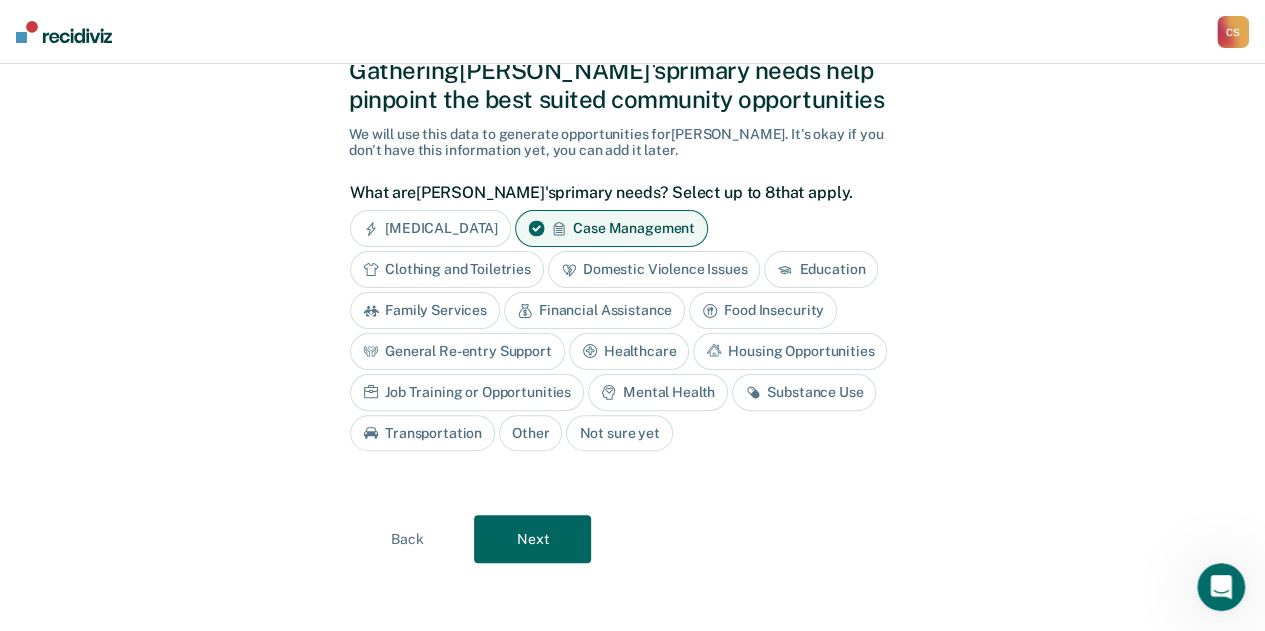 click on "Job Training or Opportunities" at bounding box center (467, 392) 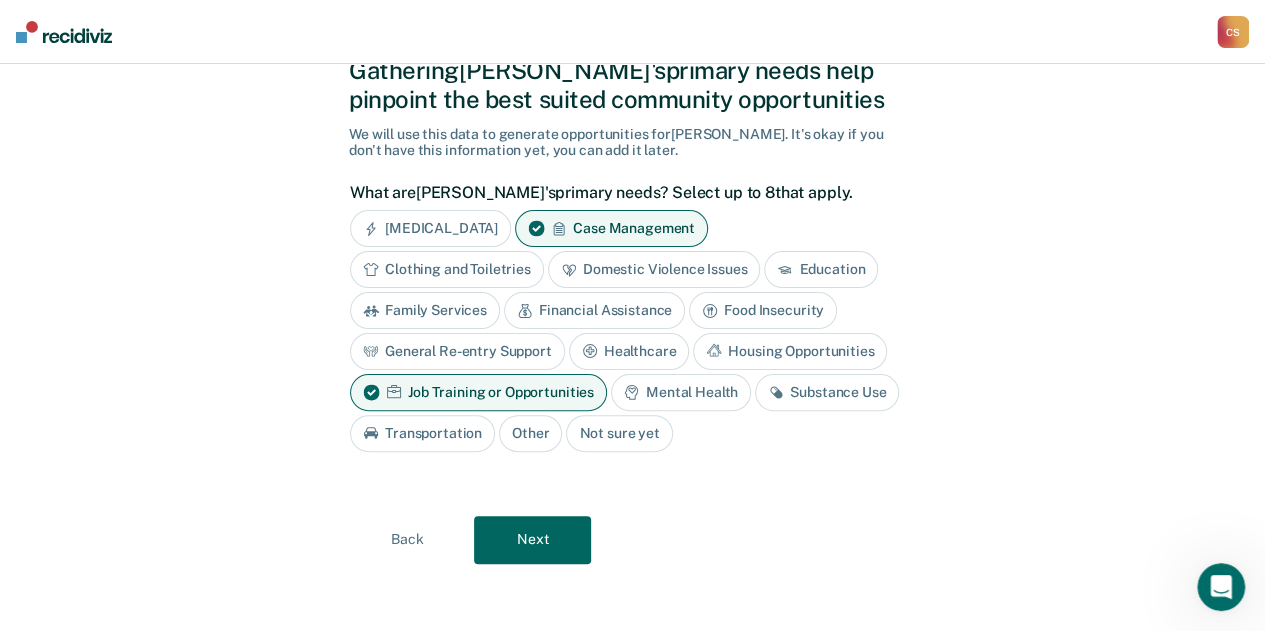 drag, startPoint x: 662, startPoint y: 386, endPoint x: 698, endPoint y: 390, distance: 36.221542 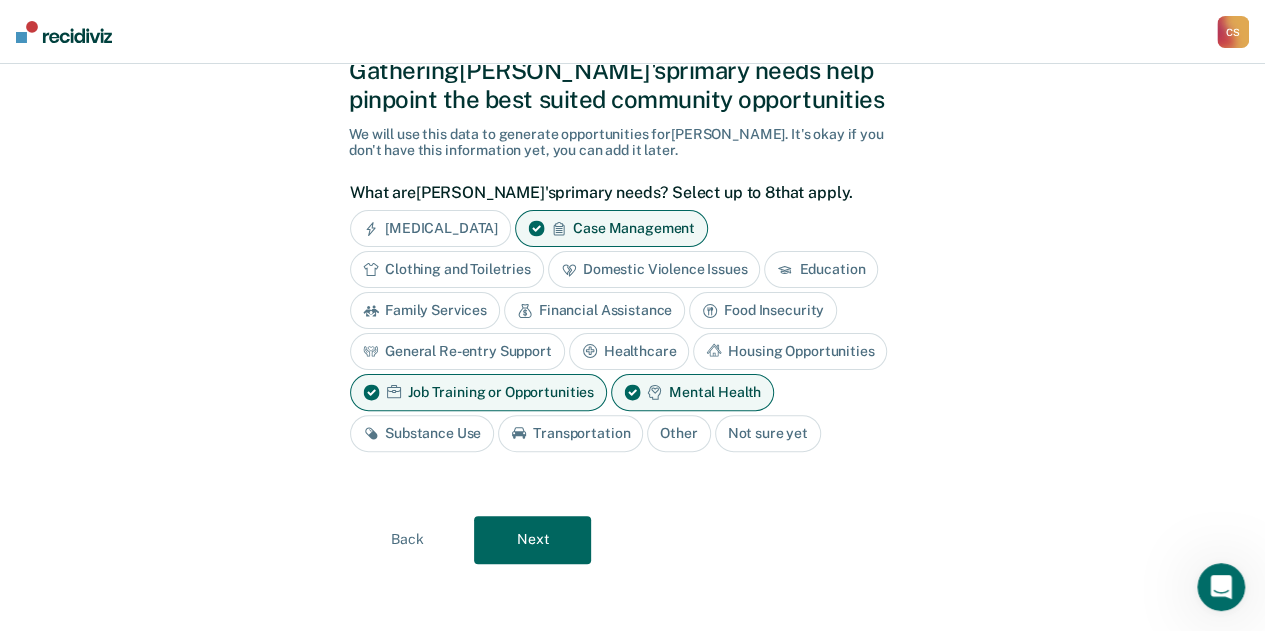click on "Substance Use" at bounding box center (422, 433) 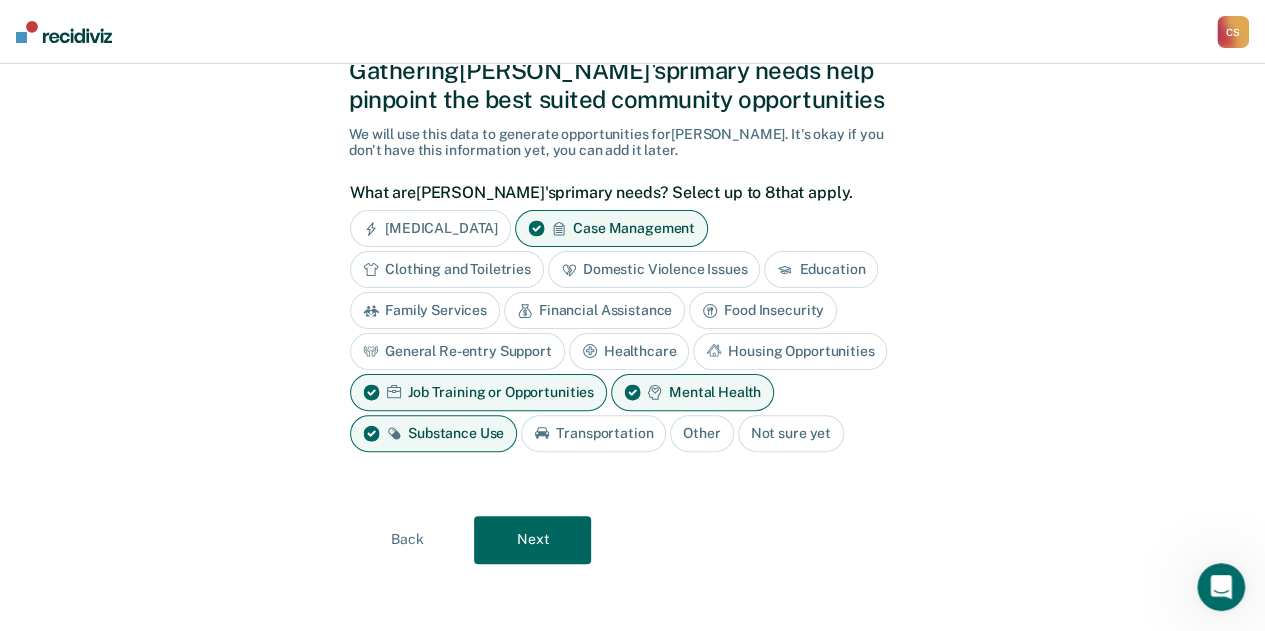 click on "Next" at bounding box center (532, 540) 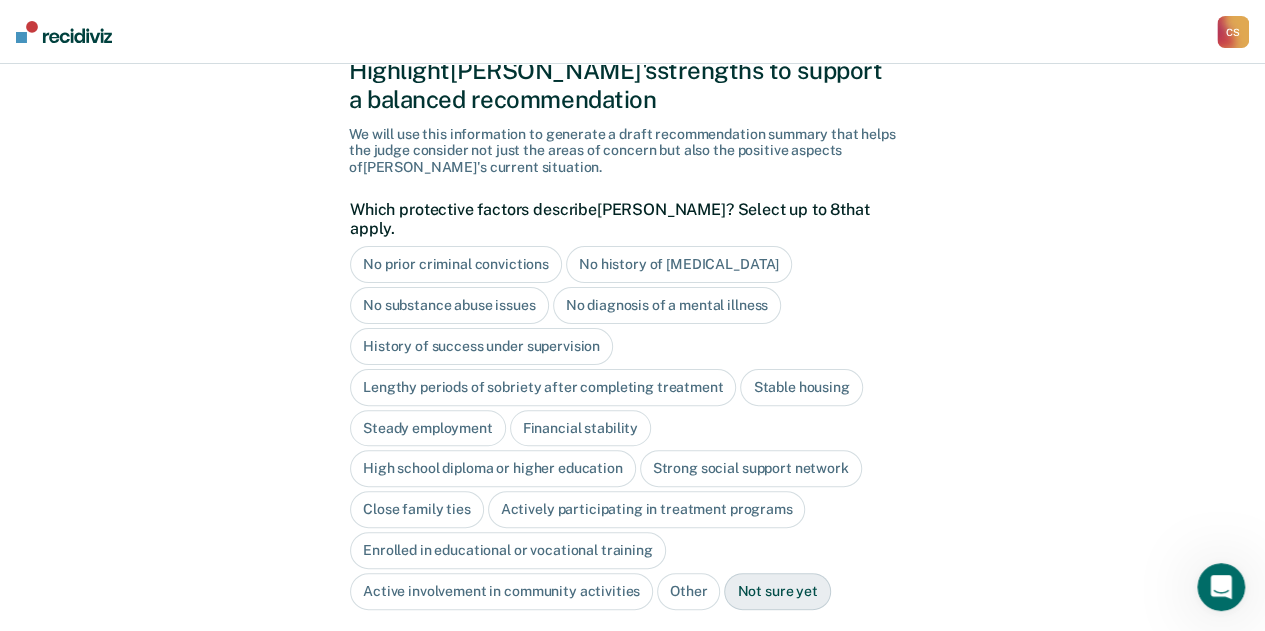 click on "No history of [MEDICAL_DATA]" at bounding box center [679, 264] 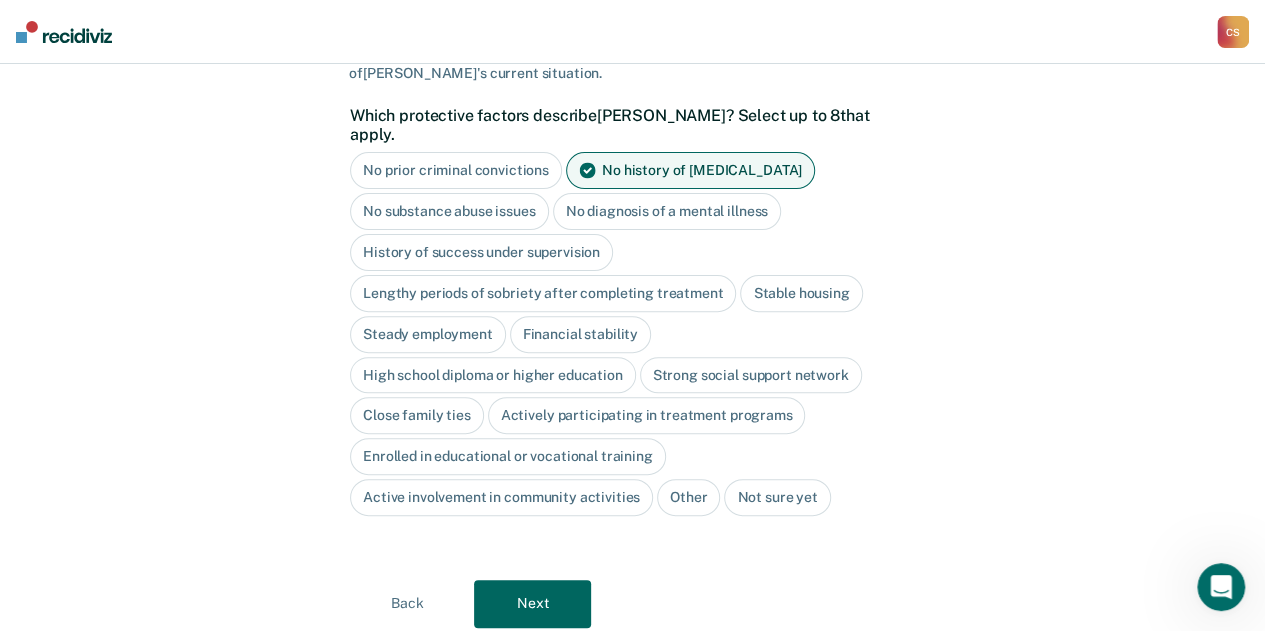 scroll, scrollTop: 217, scrollLeft: 0, axis: vertical 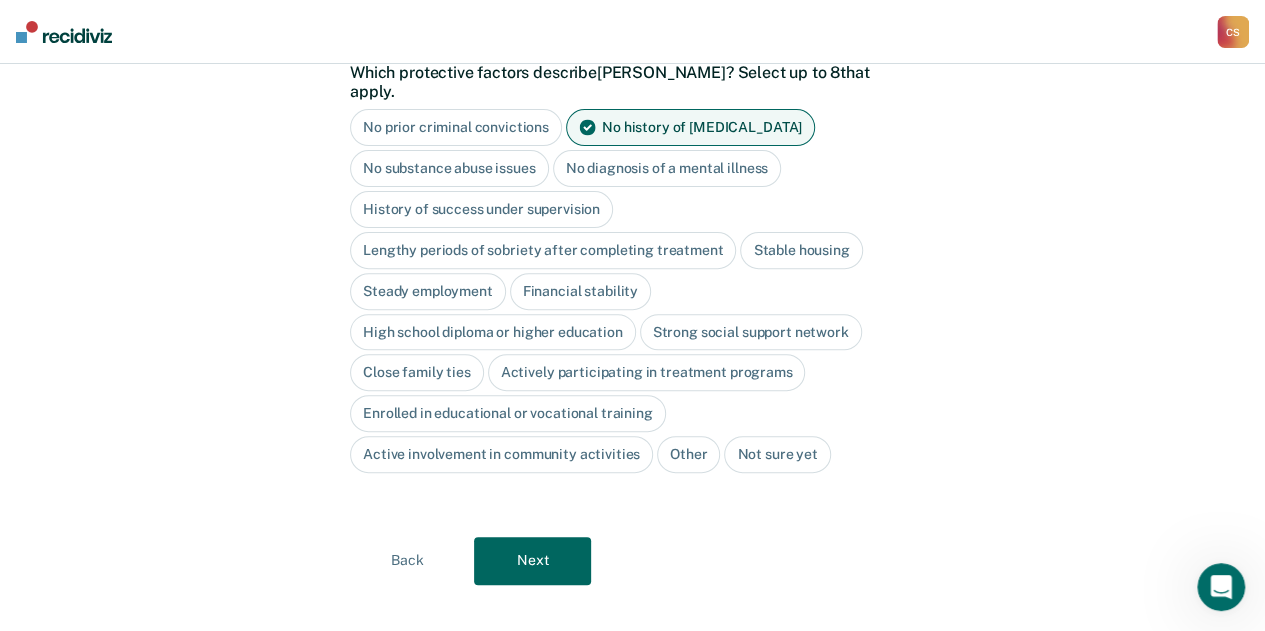 click on "Stable housing" at bounding box center (801, 250) 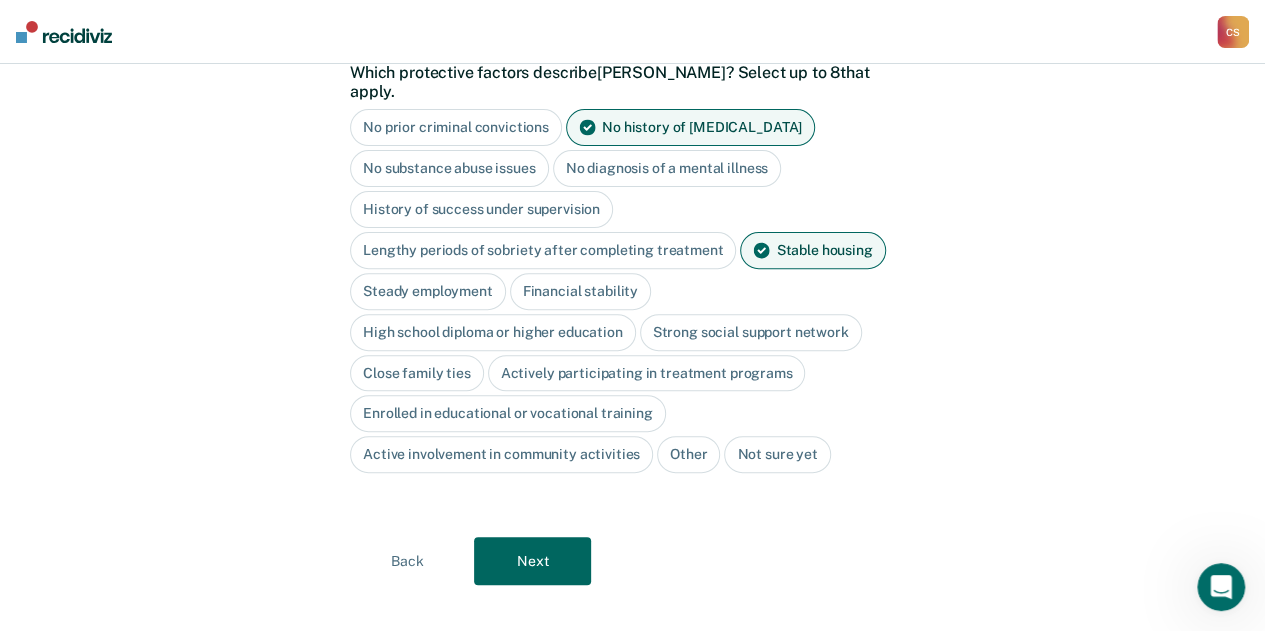 click on "High school diploma or higher education" at bounding box center (493, 332) 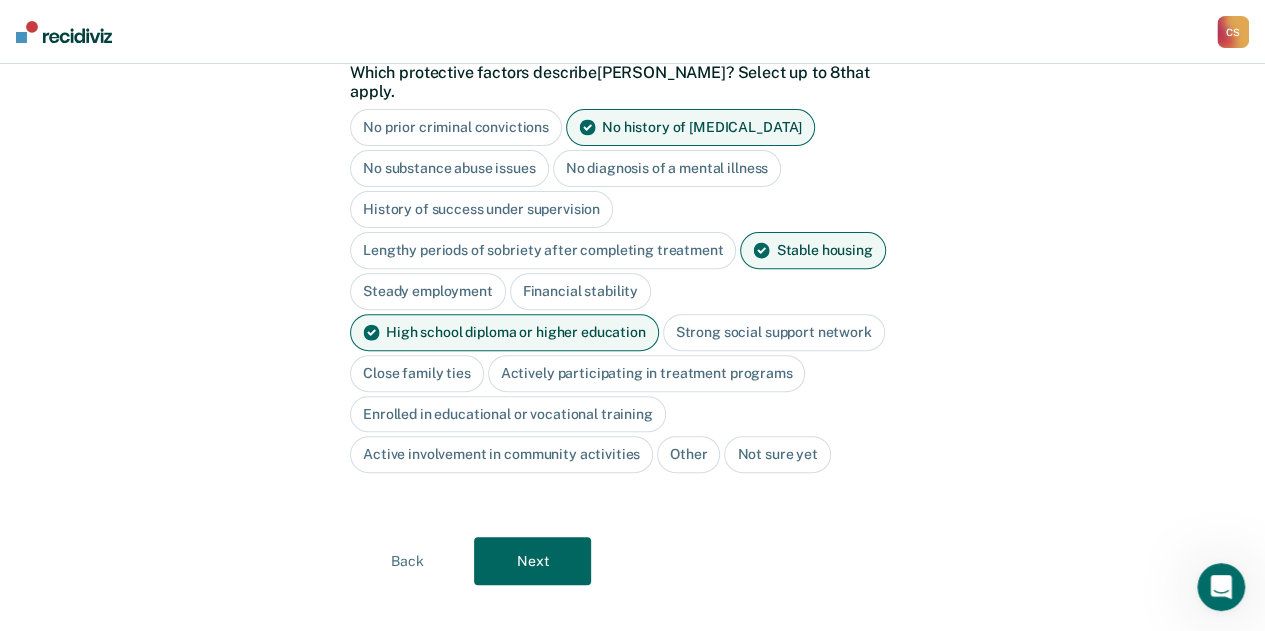 click on "Close family ties" at bounding box center (417, 373) 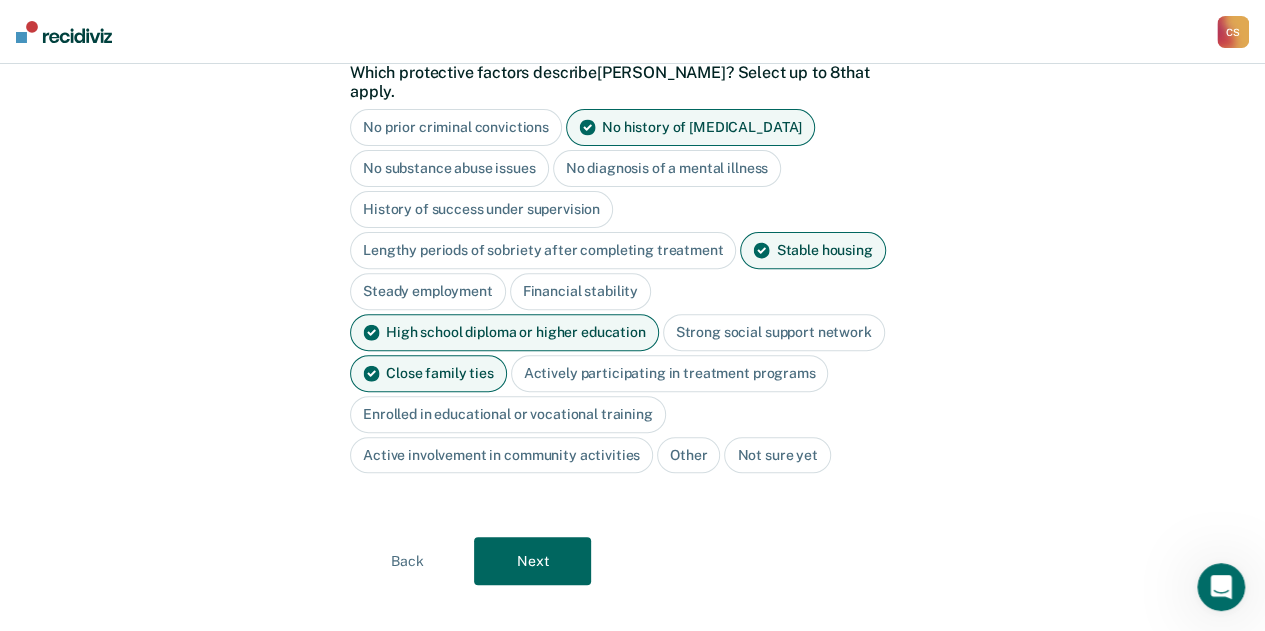 click on "Actively participating in treatment programs" at bounding box center (670, 373) 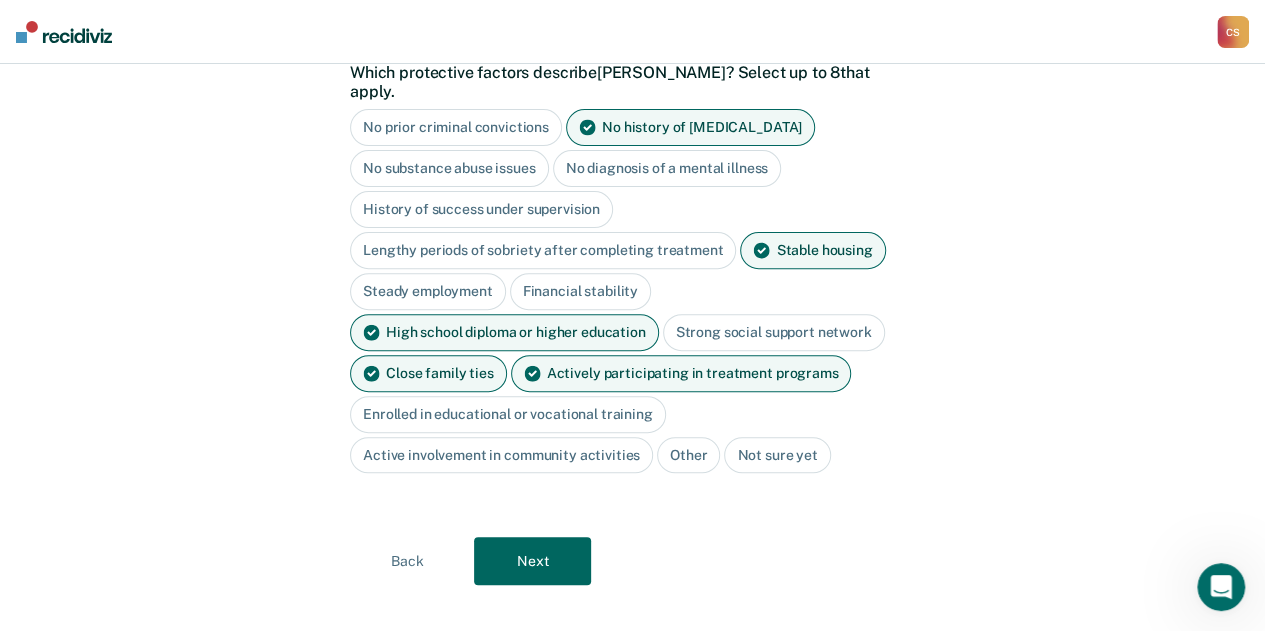 click on "Next" at bounding box center (532, 561) 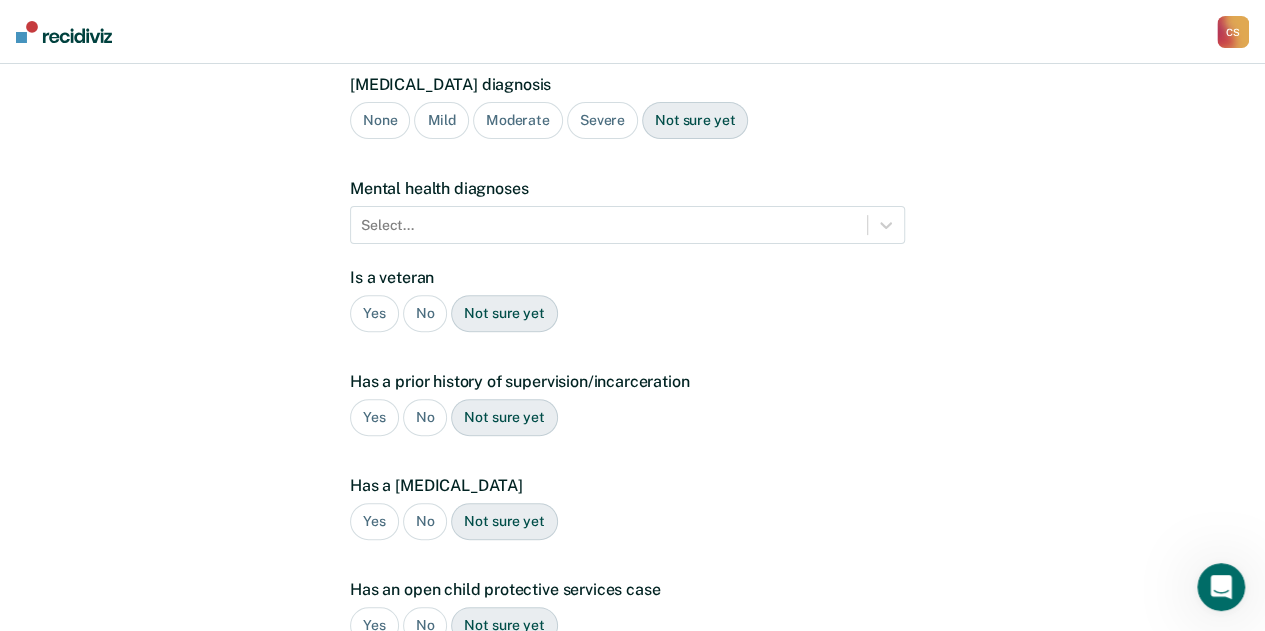 scroll, scrollTop: 484, scrollLeft: 0, axis: vertical 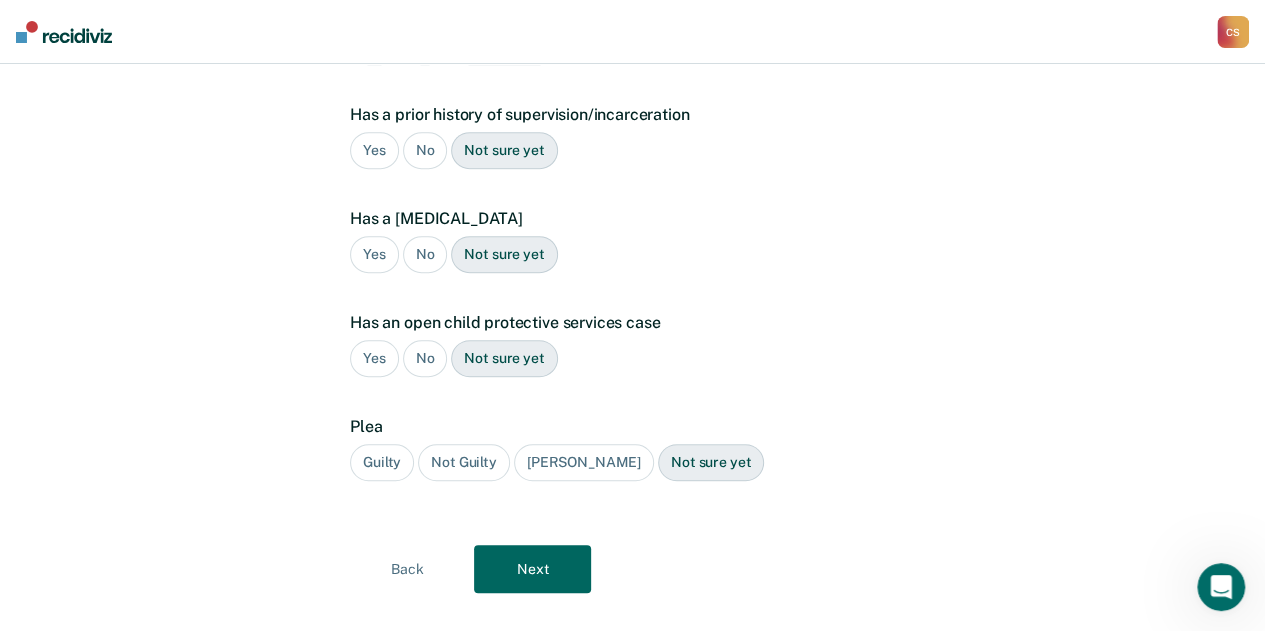 click on "Yes" at bounding box center [374, 150] 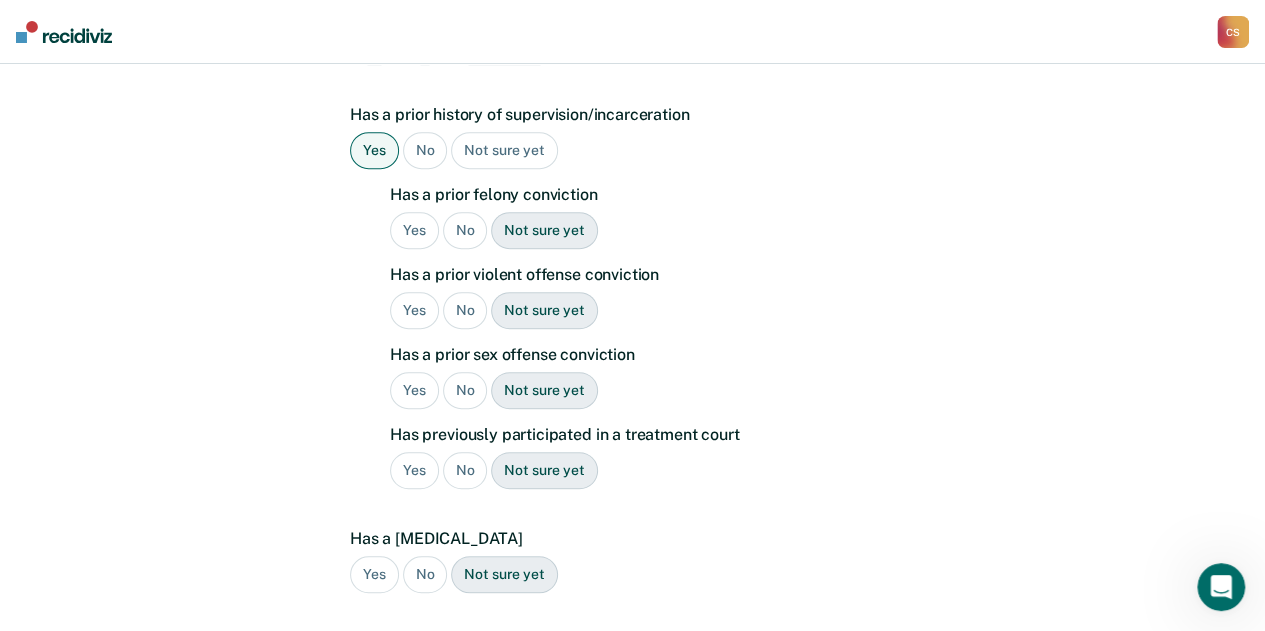 click on "No" at bounding box center (465, 230) 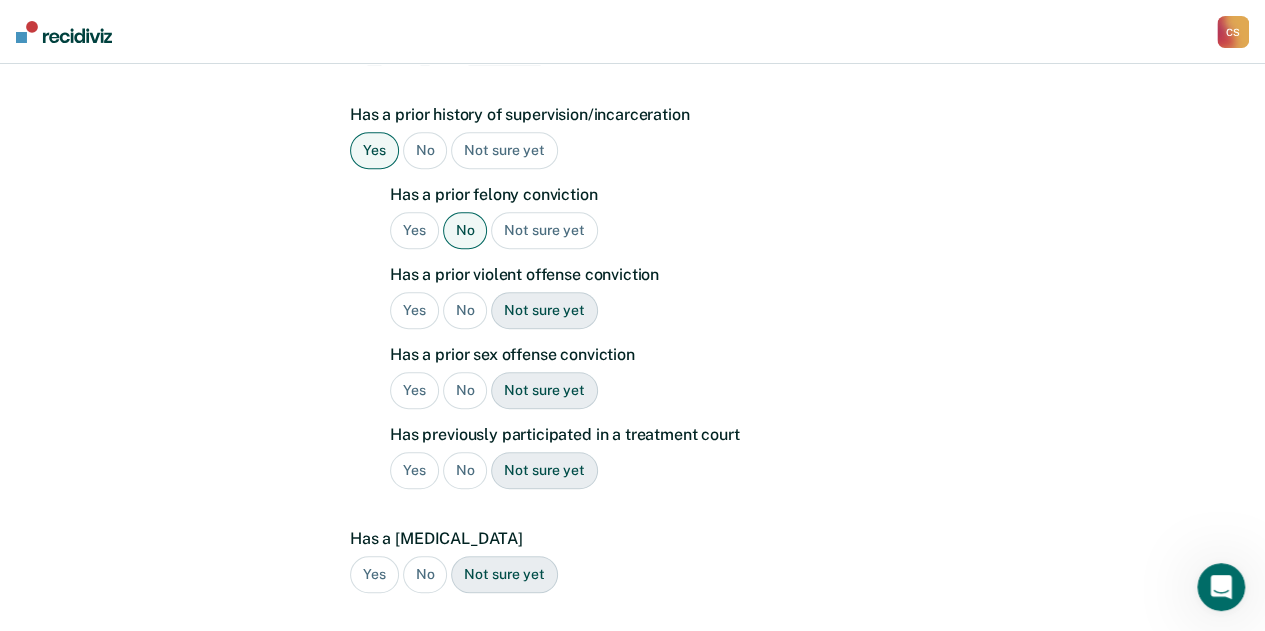 click on "No" at bounding box center [465, 310] 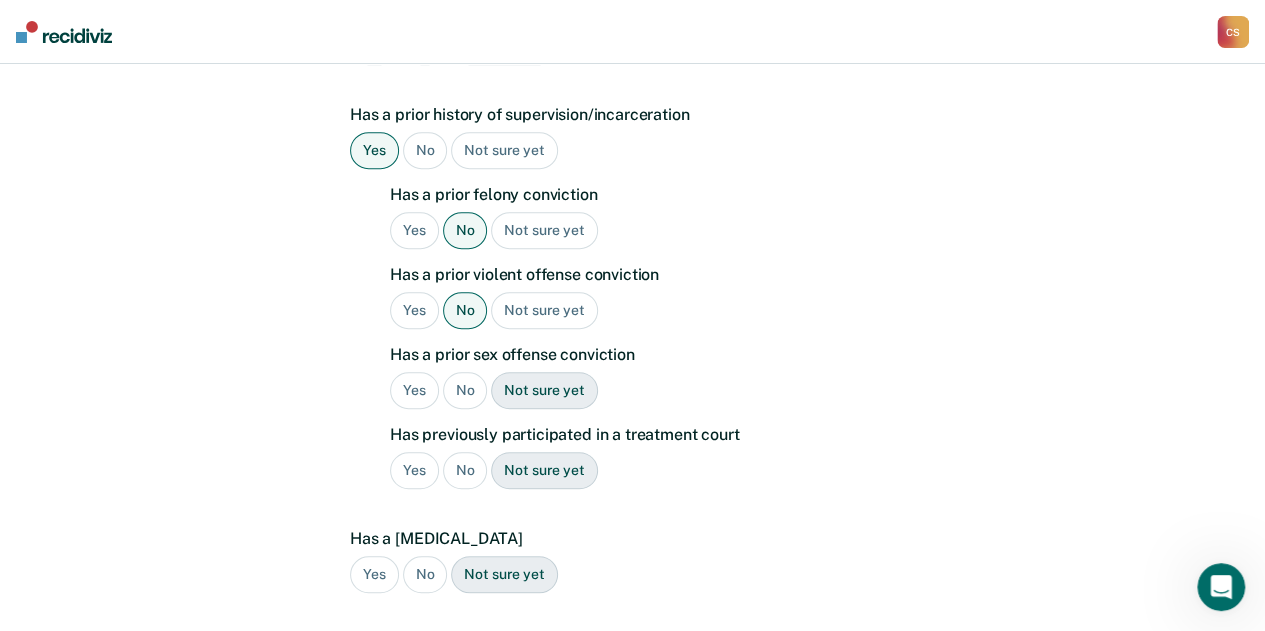 click on "No" at bounding box center (465, 390) 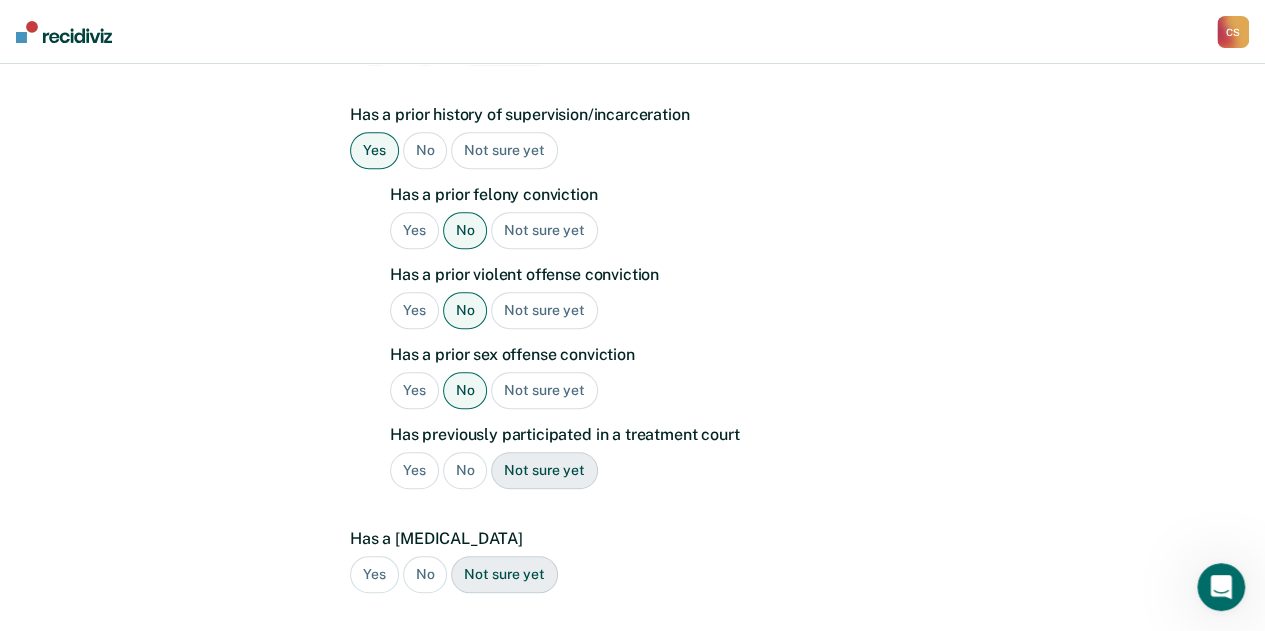 click on "No" at bounding box center (465, 470) 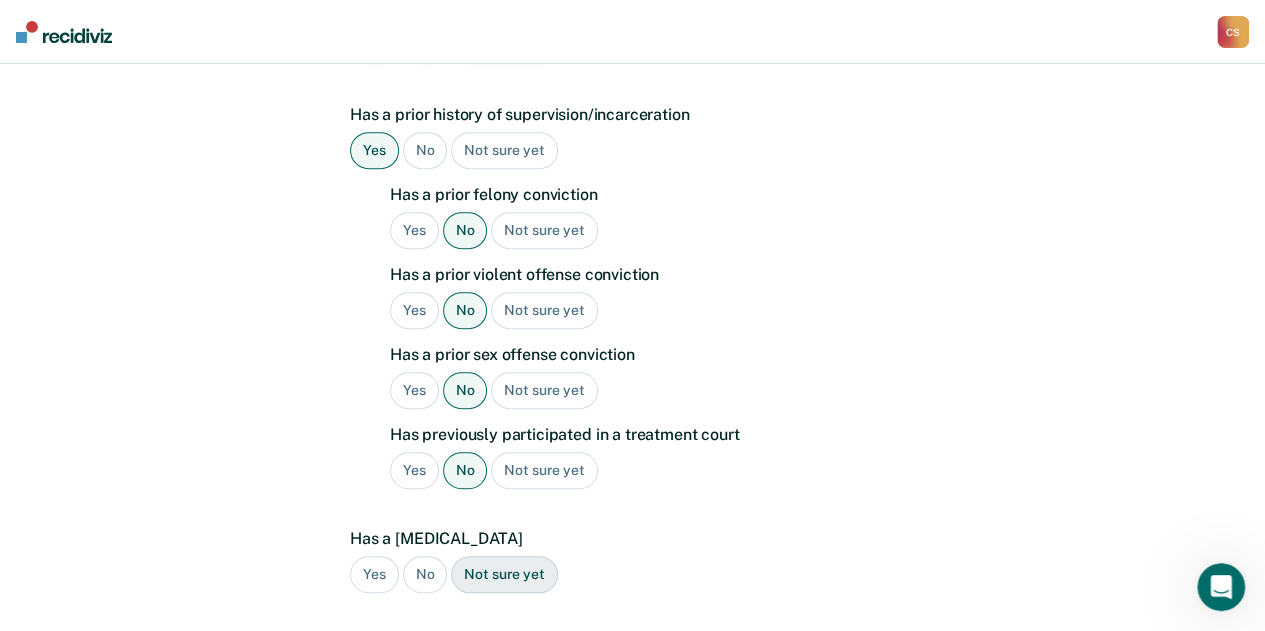 click on "No" at bounding box center (425, 574) 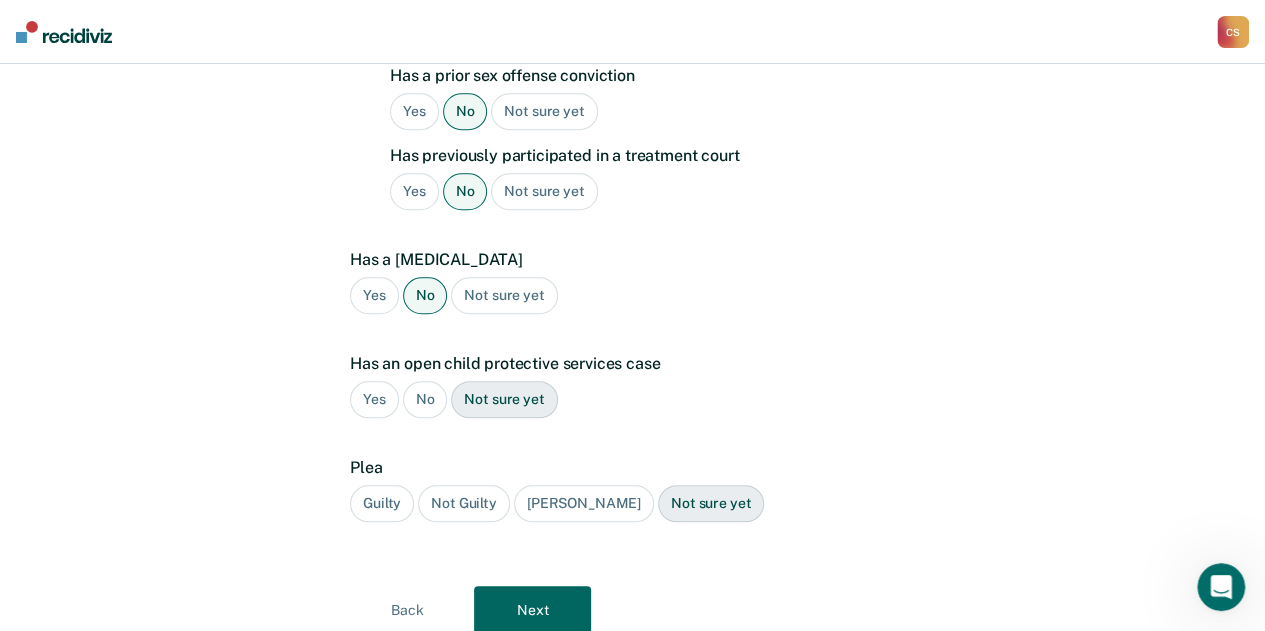 scroll, scrollTop: 802, scrollLeft: 0, axis: vertical 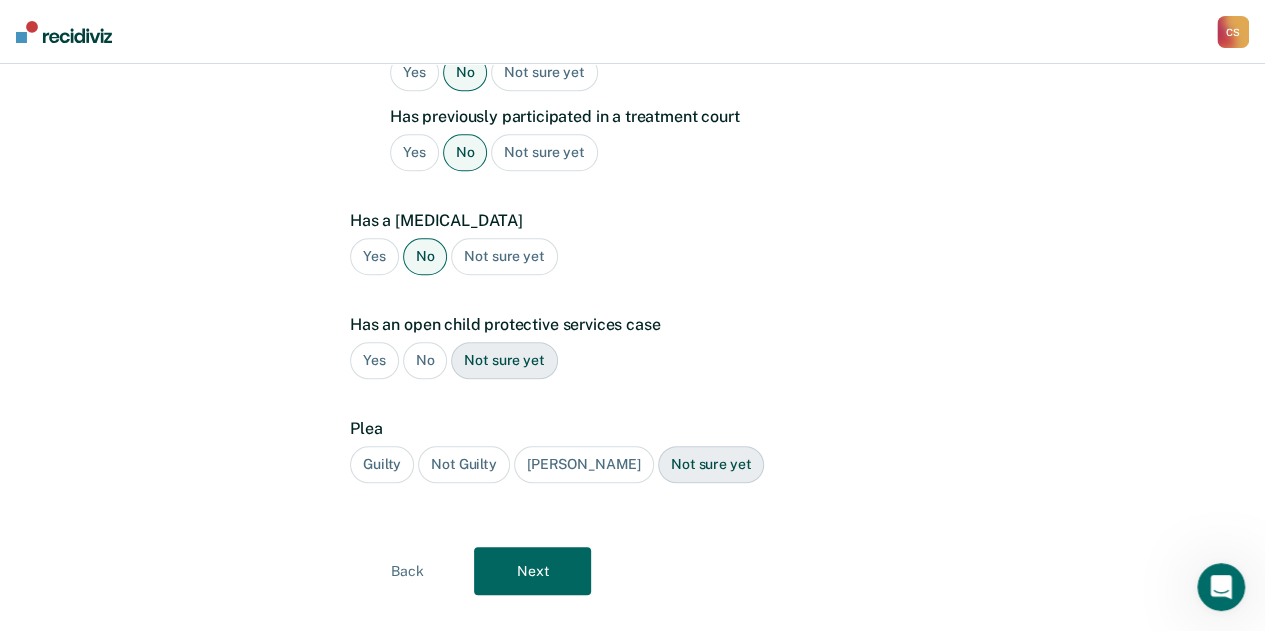 click on "No" at bounding box center [425, 360] 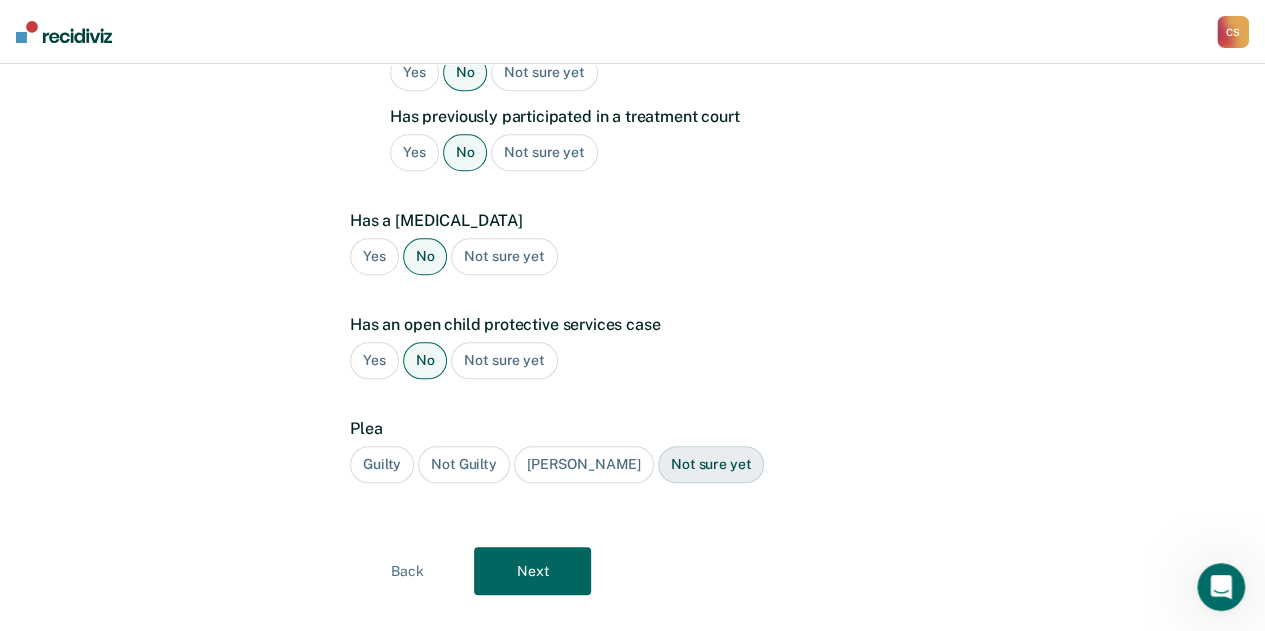 click on "Guilty" at bounding box center (382, 464) 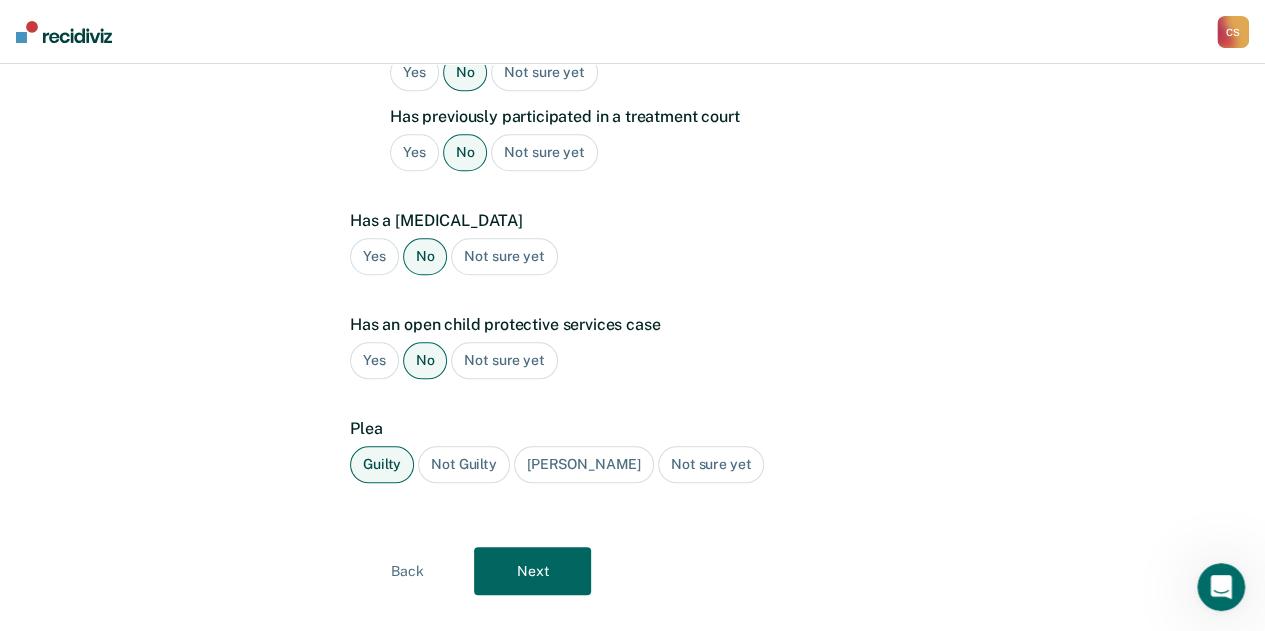 click on "Next" at bounding box center [532, 571] 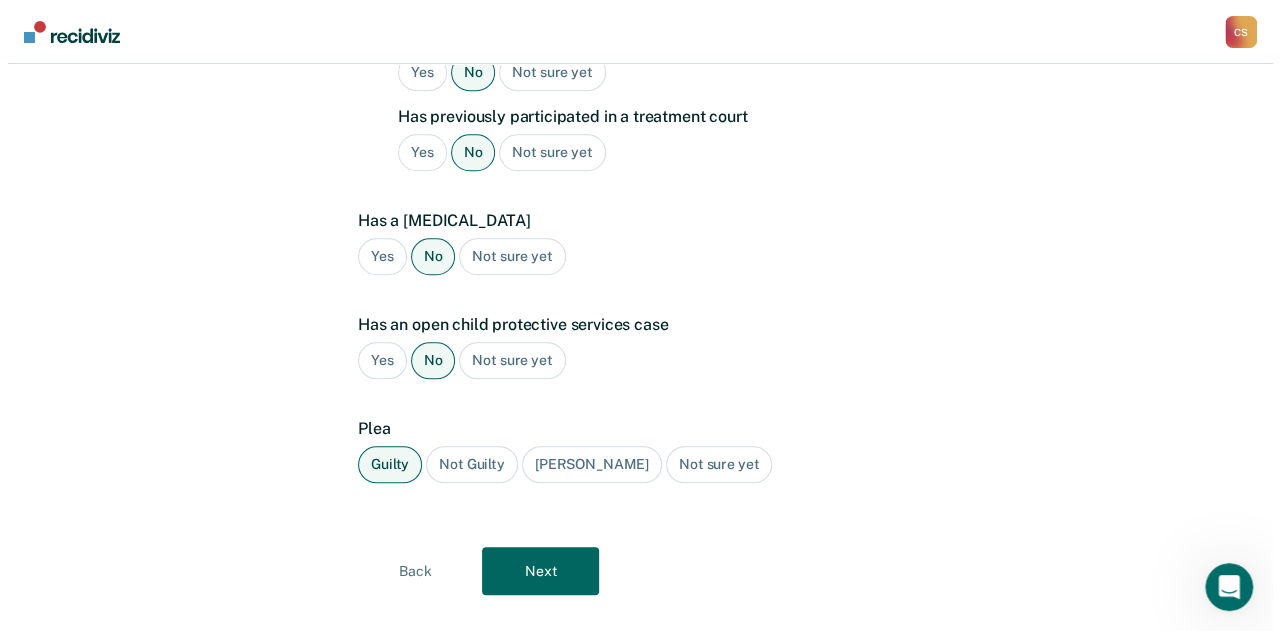 scroll, scrollTop: 0, scrollLeft: 0, axis: both 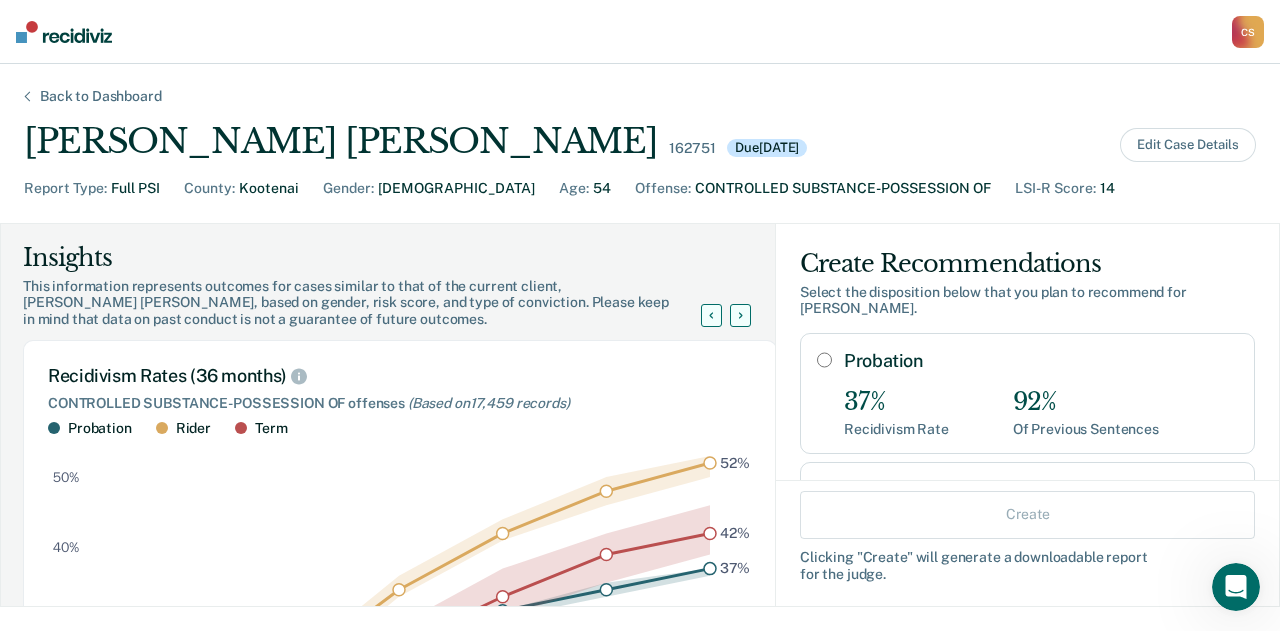 click on "Probation" at bounding box center (824, 360) 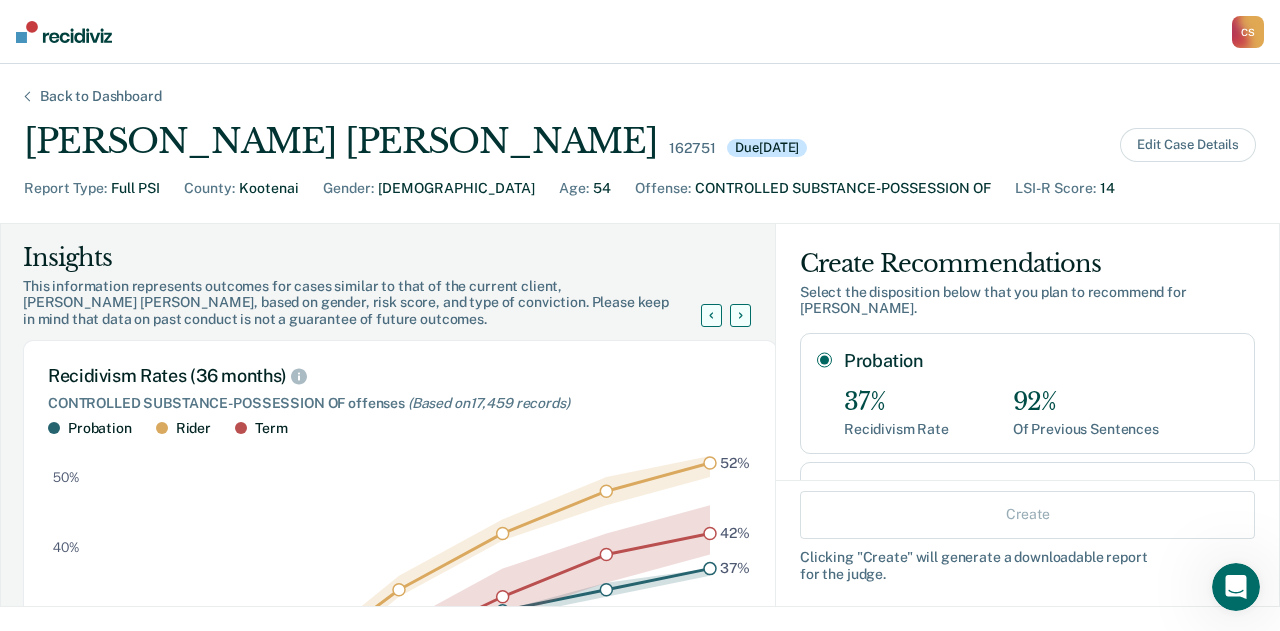 radio on "true" 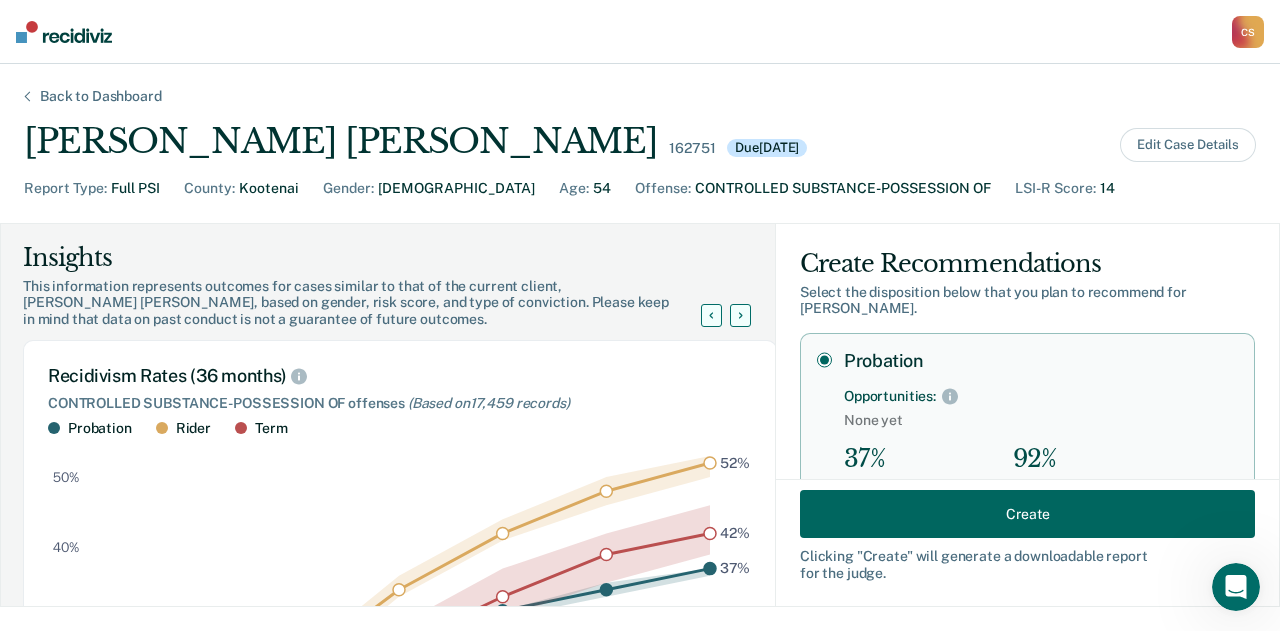 click on "Create" at bounding box center [1027, 514] 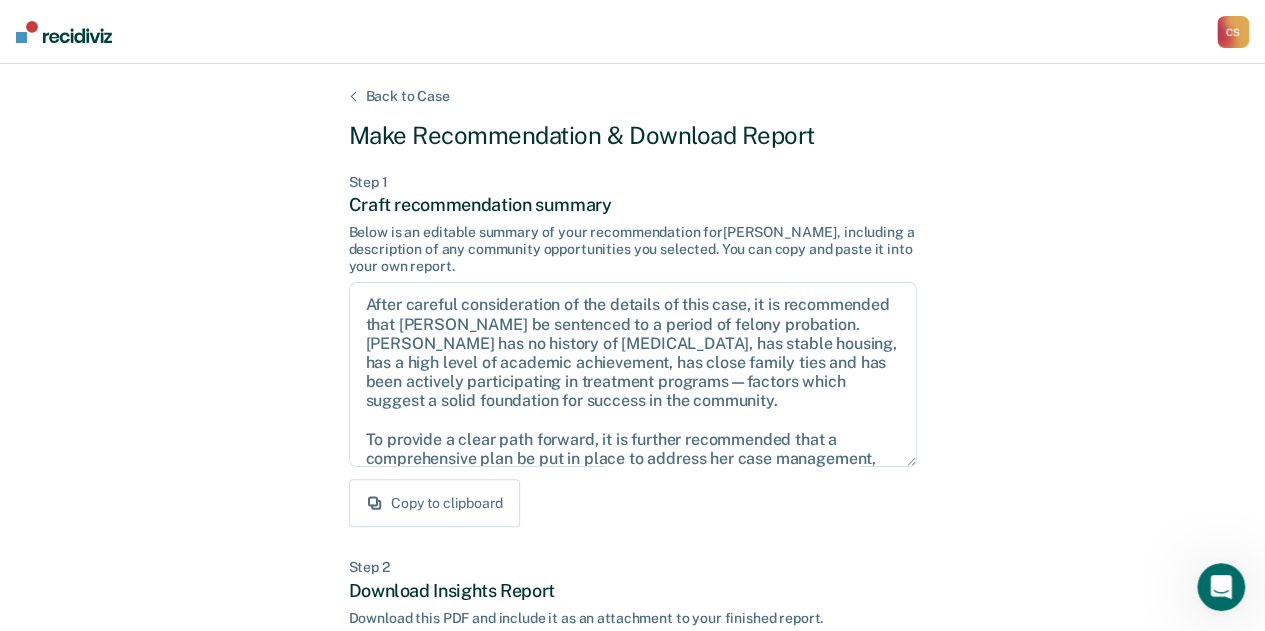 click on "Copy to clipboard" at bounding box center [434, 503] 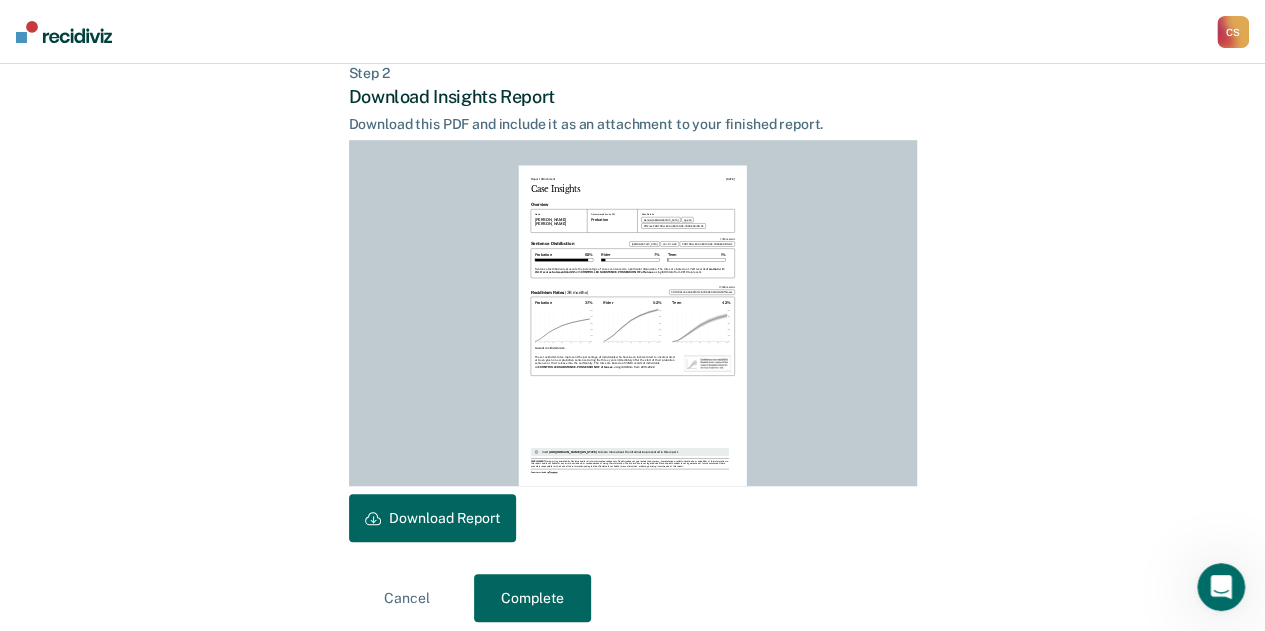 scroll, scrollTop: 500, scrollLeft: 0, axis: vertical 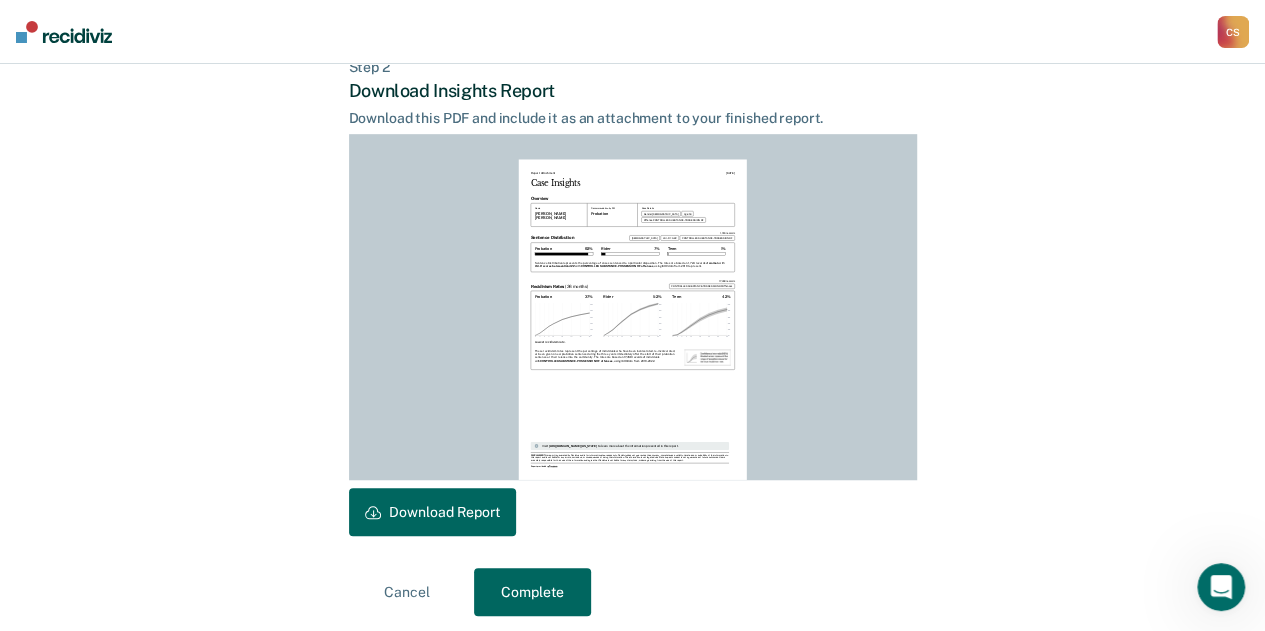 click on "Download Report" at bounding box center [432, 512] 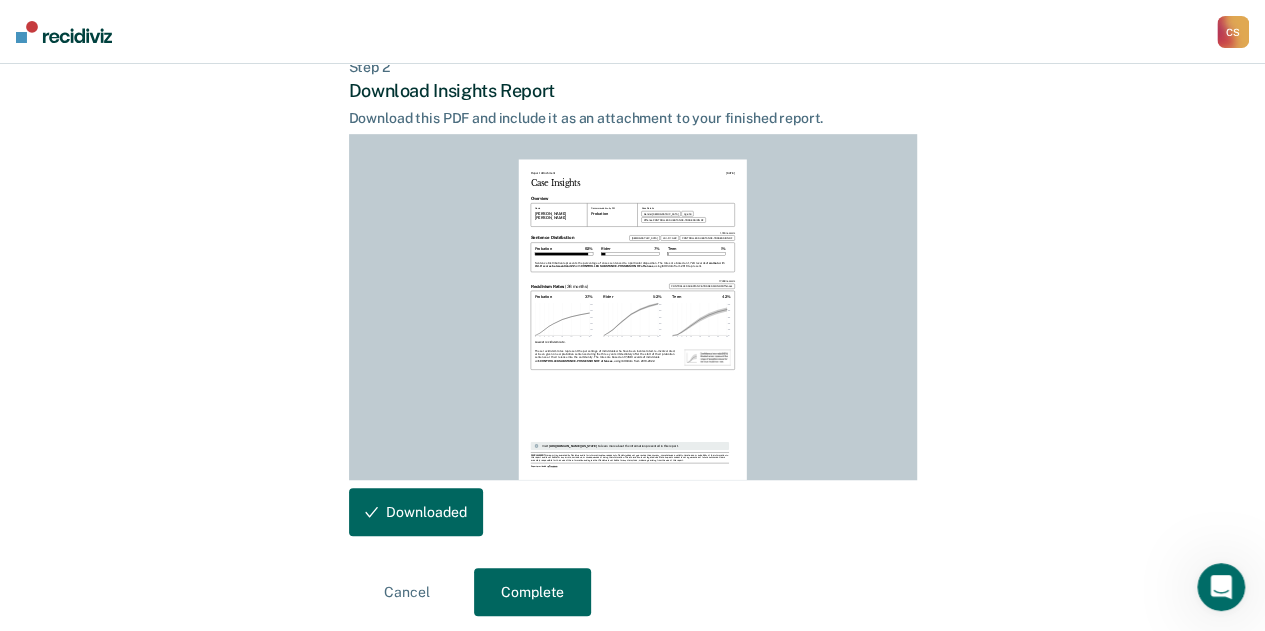 scroll, scrollTop: 0, scrollLeft: 0, axis: both 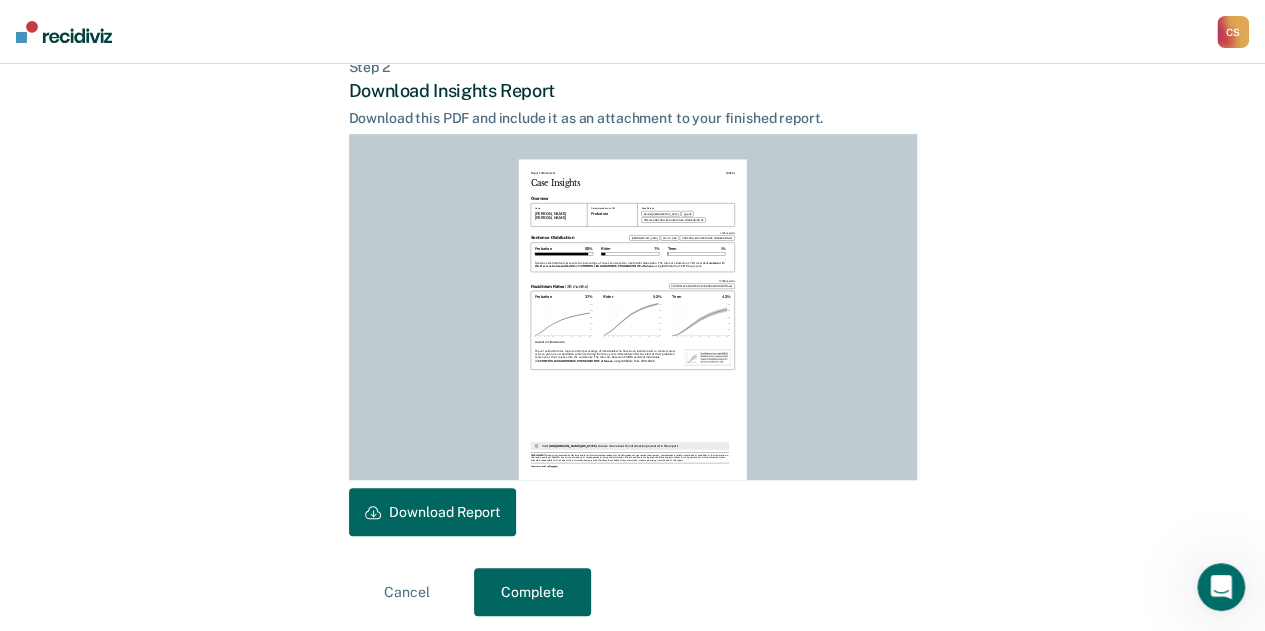 click on "Complete" at bounding box center (532, 592) 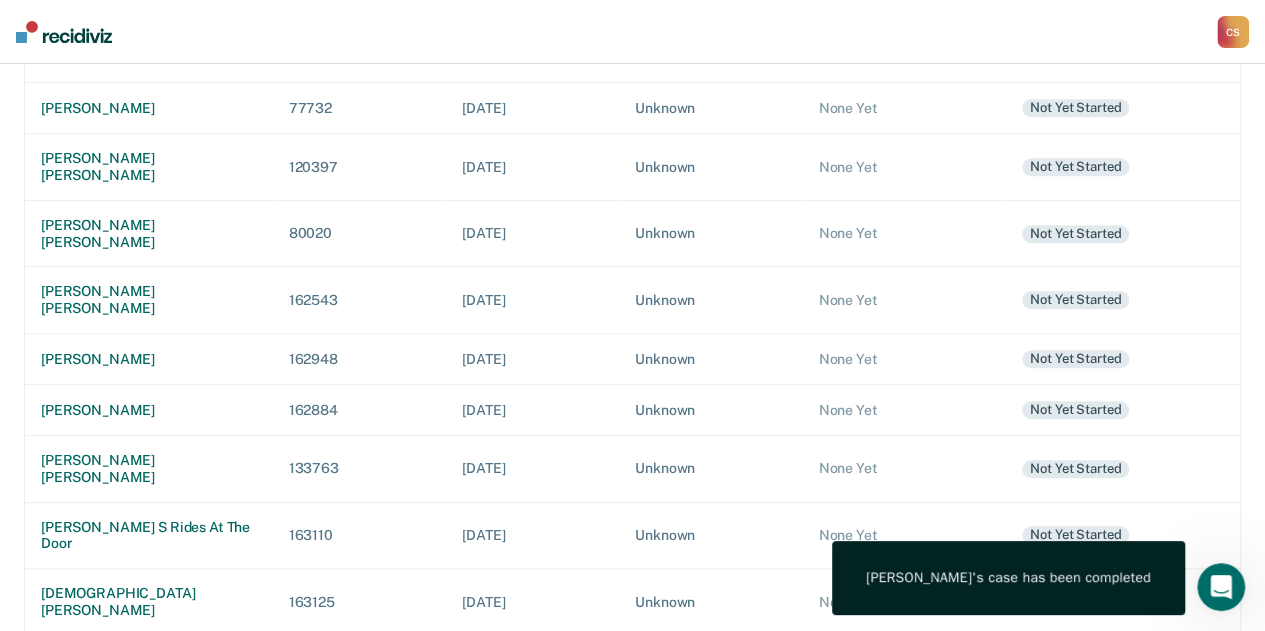 scroll, scrollTop: 0, scrollLeft: 0, axis: both 